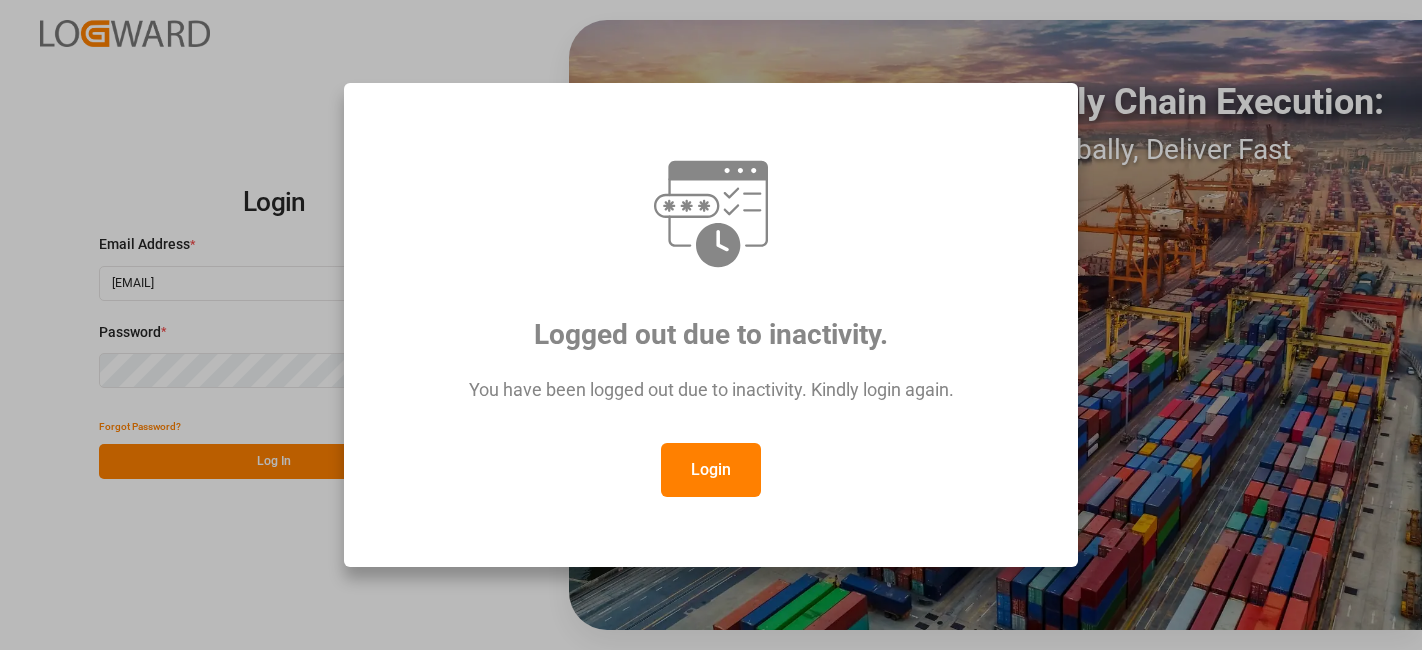 scroll, scrollTop: 0, scrollLeft: 0, axis: both 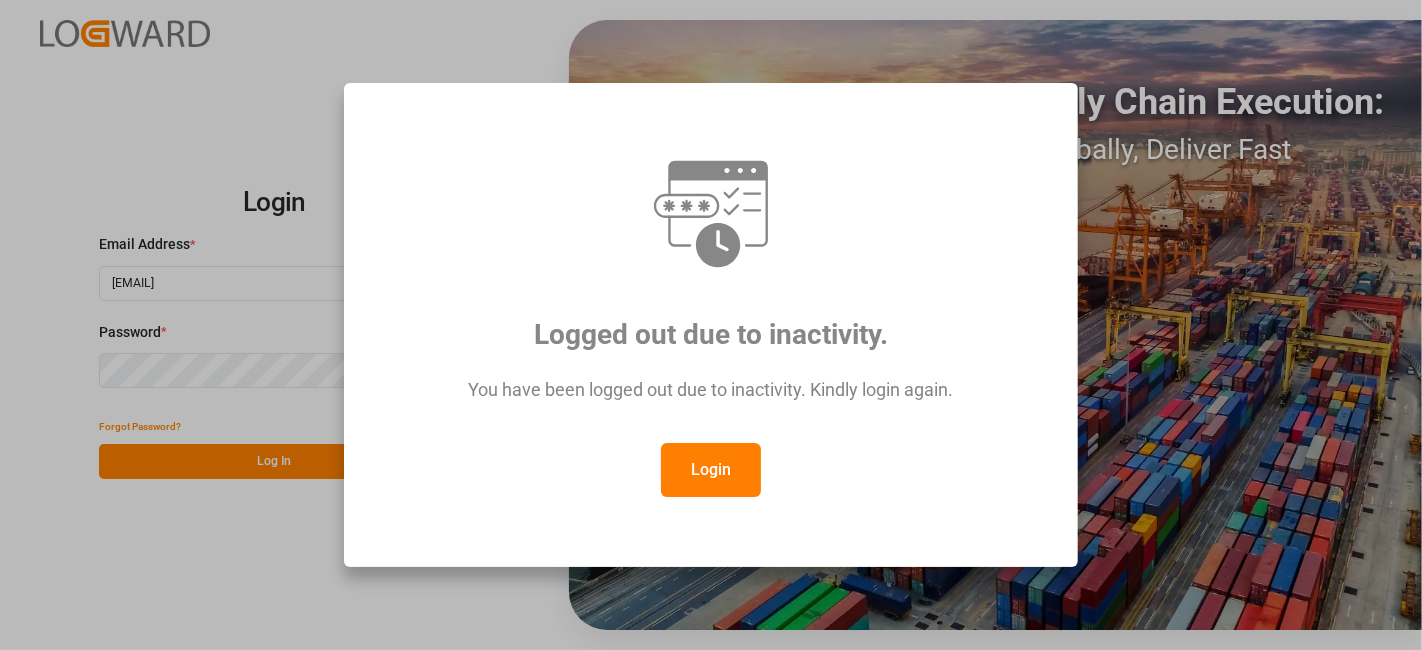 click on "Login" at bounding box center [711, 470] 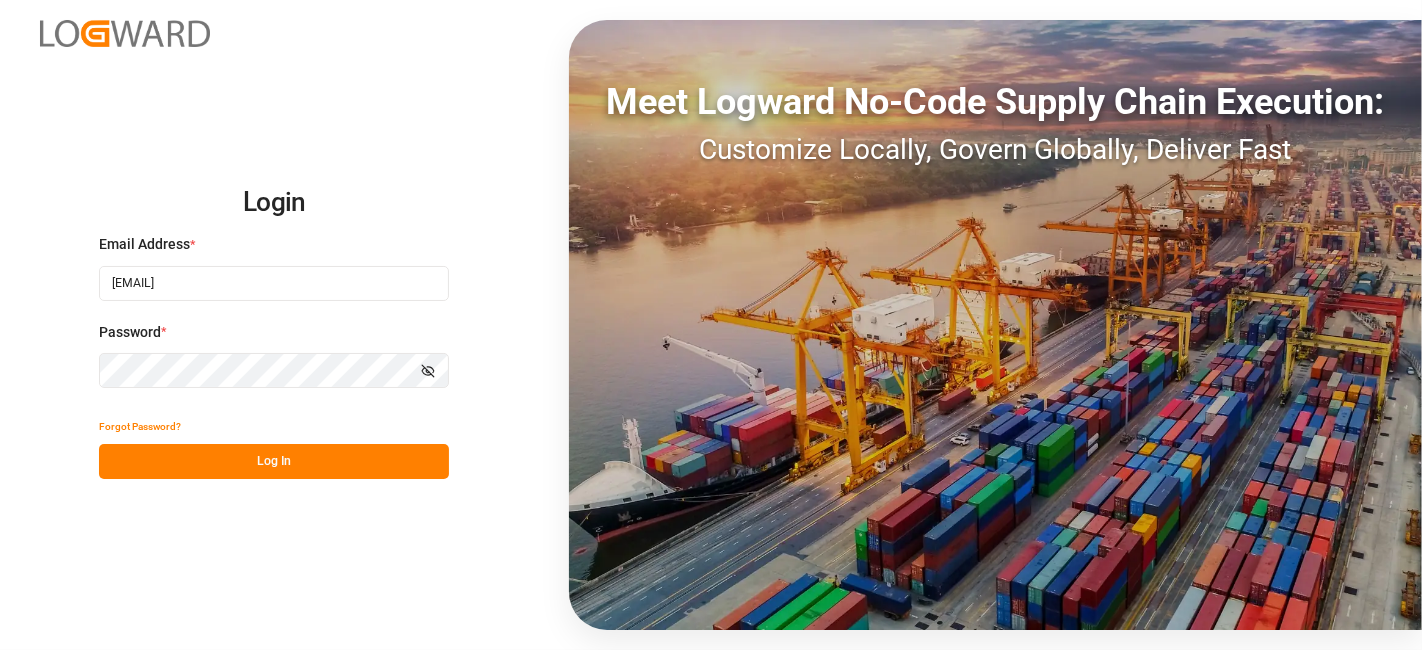 click on "Log In" at bounding box center (274, 461) 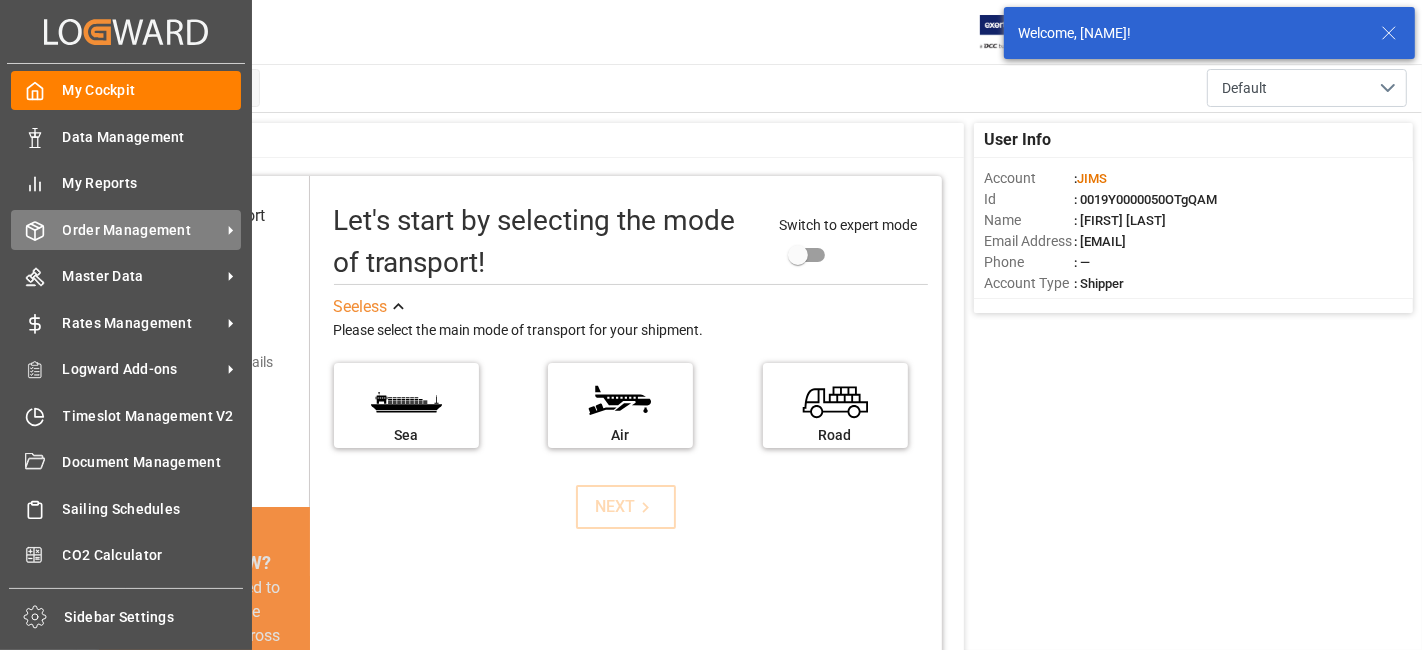 click on "Order Management" at bounding box center (142, 230) 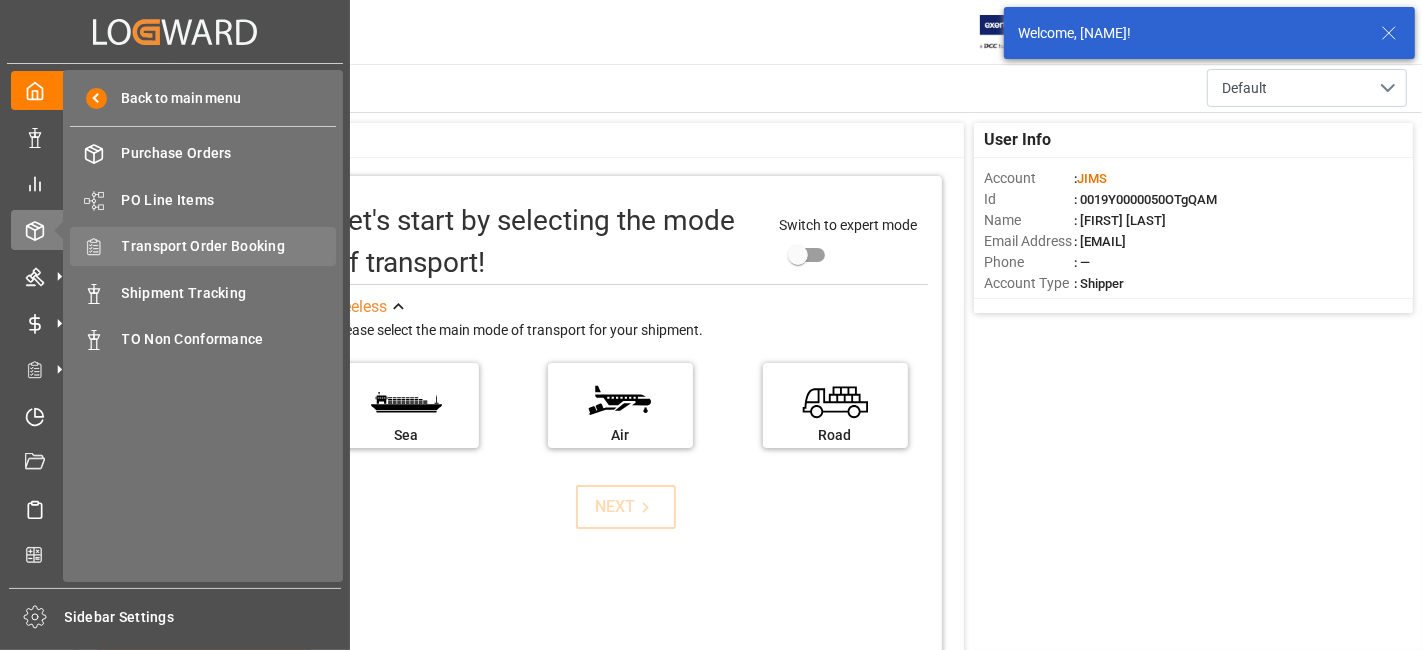 click on "Transport Order Booking" at bounding box center (229, 246) 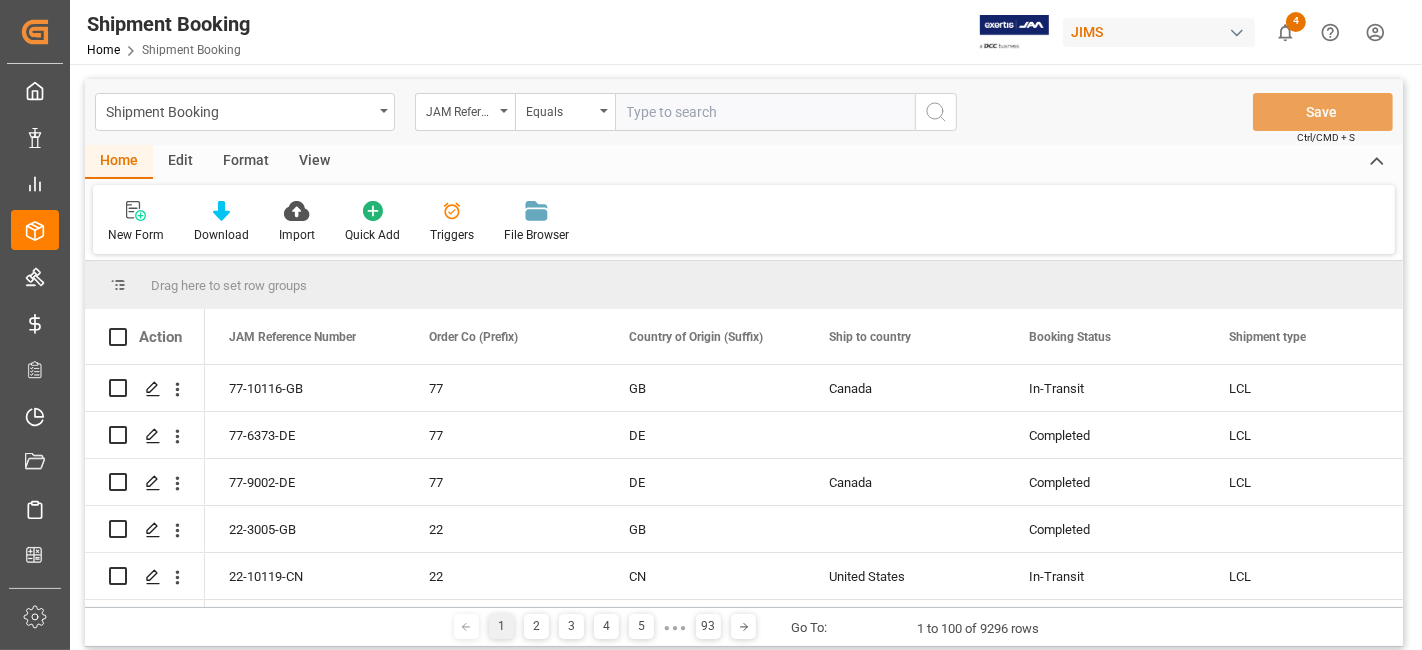 click at bounding box center [765, 112] 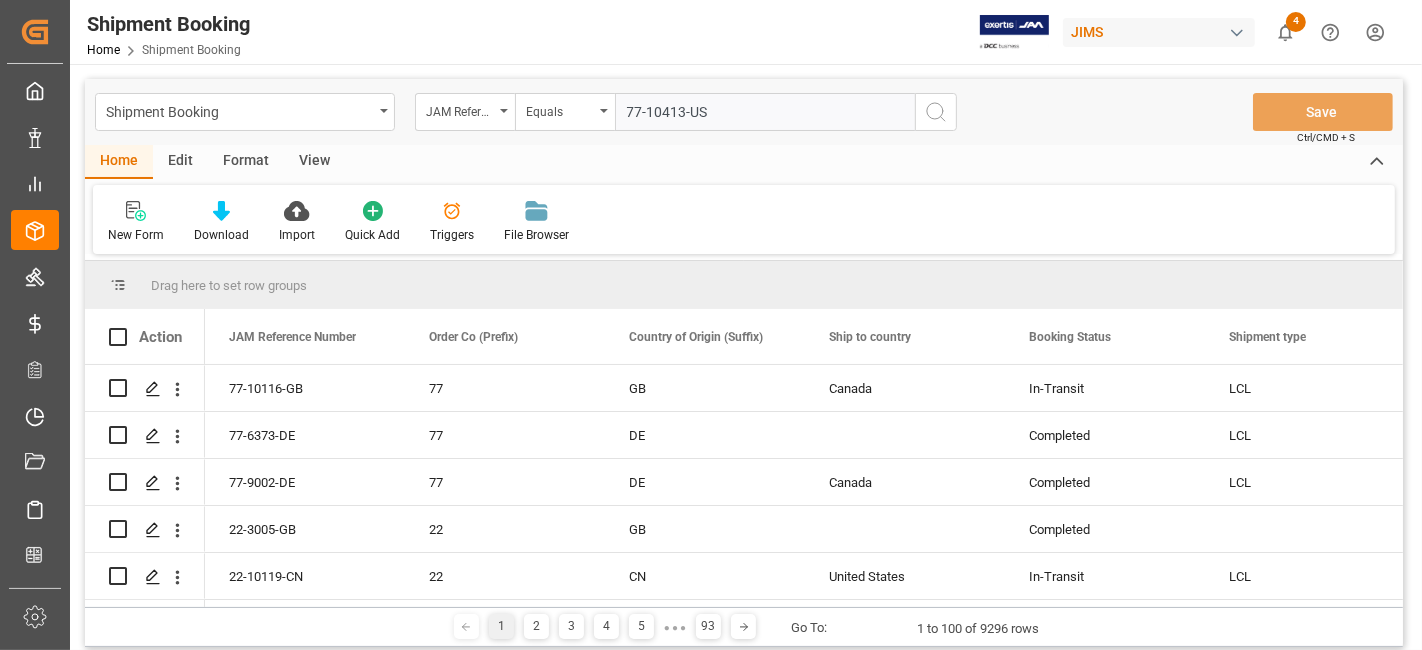 type on "77-10413-US" 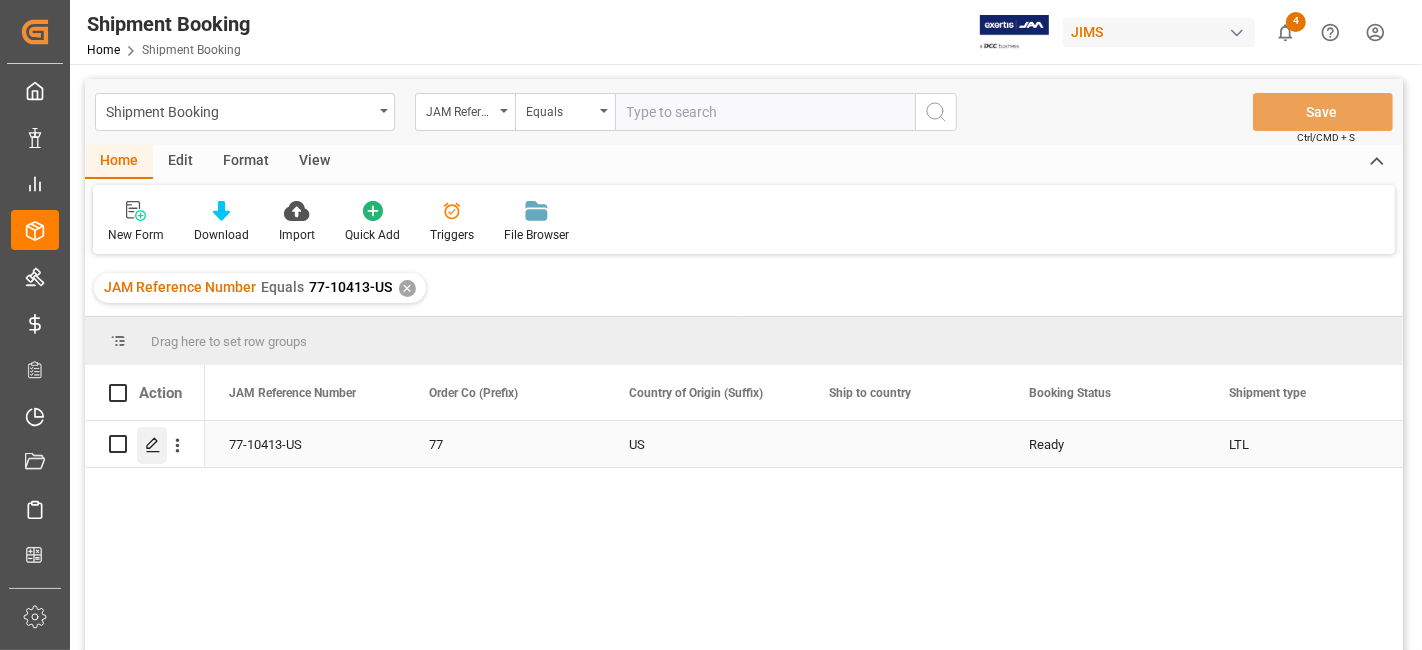 click at bounding box center [152, 445] 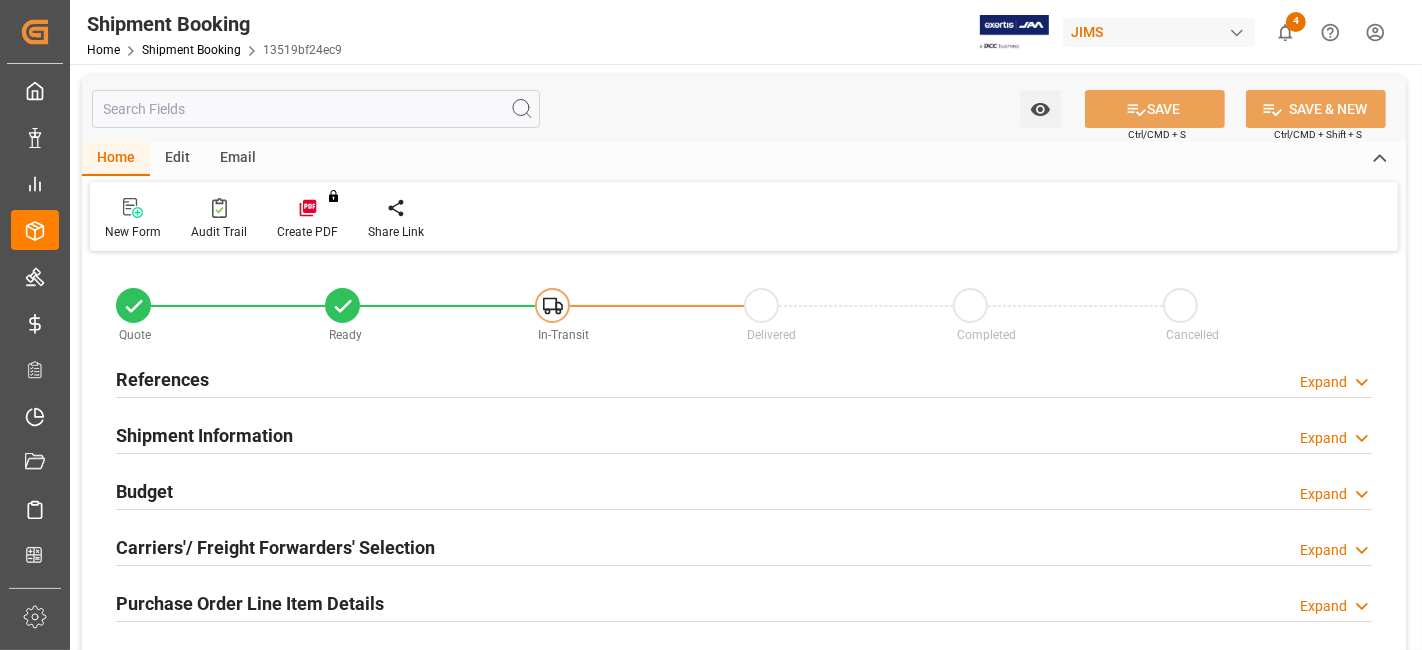 type on "0" 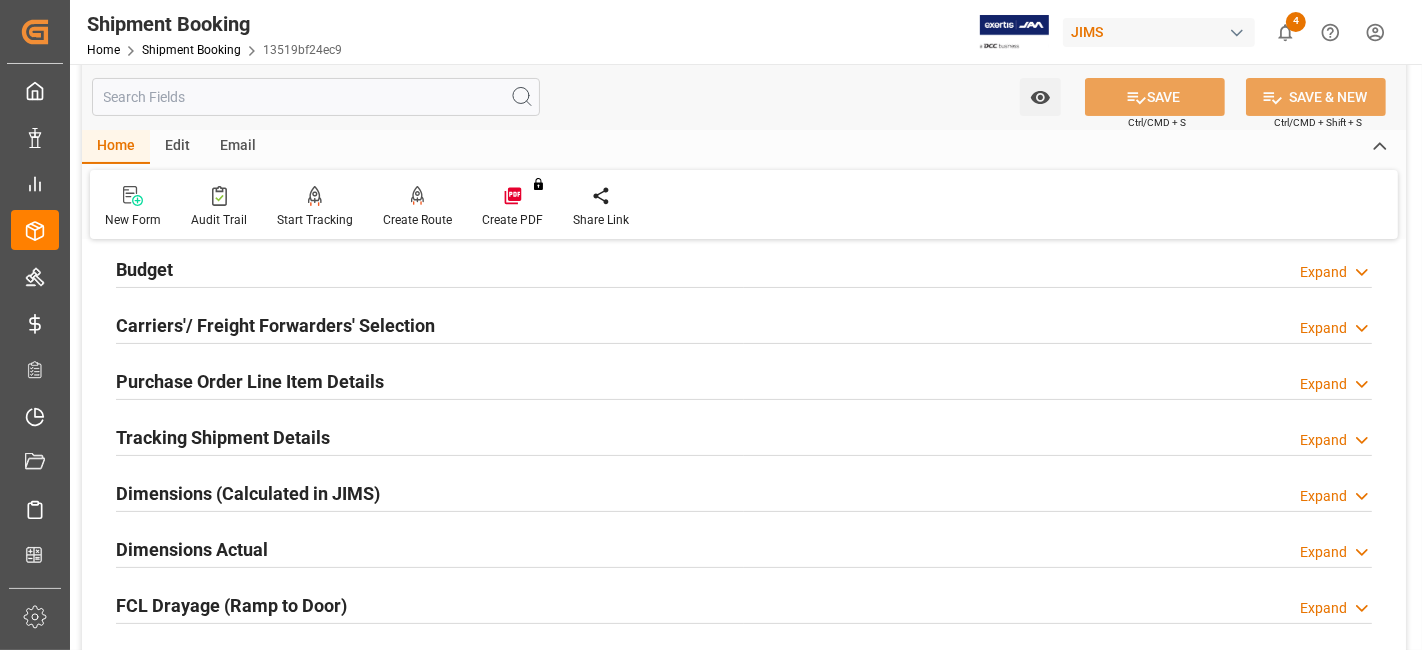 scroll, scrollTop: 0, scrollLeft: 0, axis: both 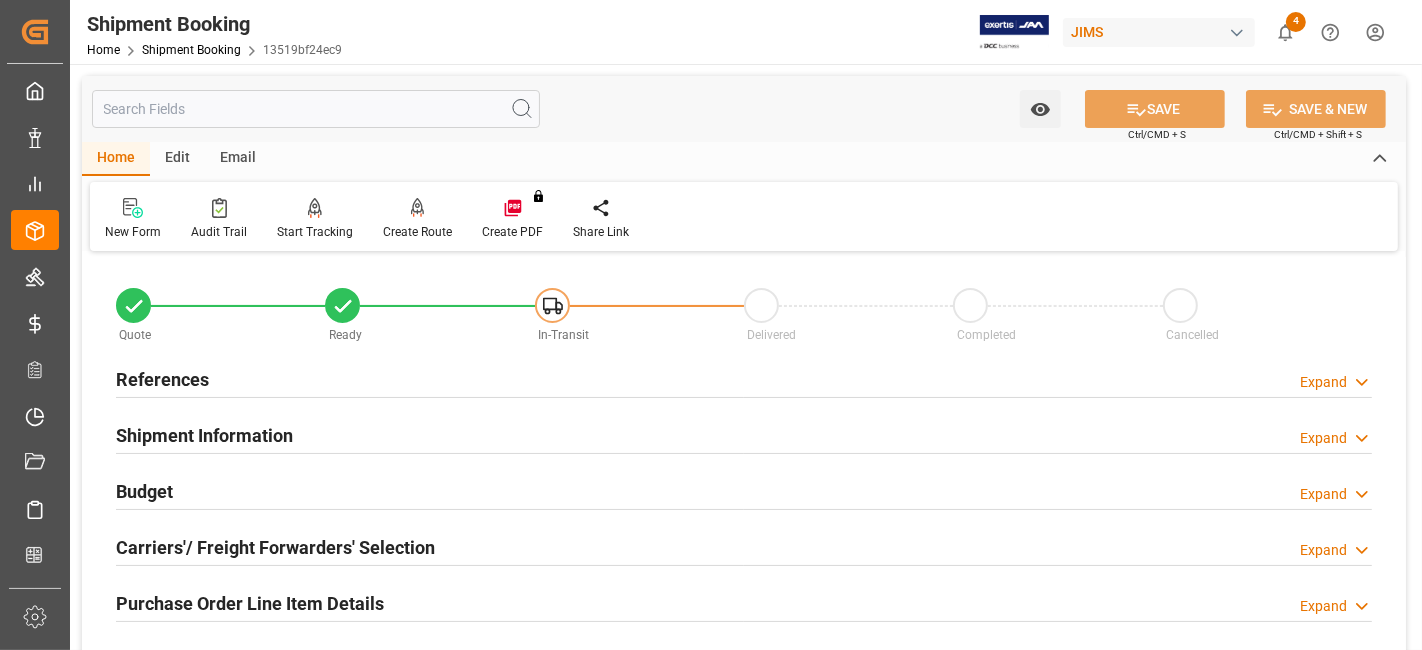 click on "References Expand" at bounding box center [744, 378] 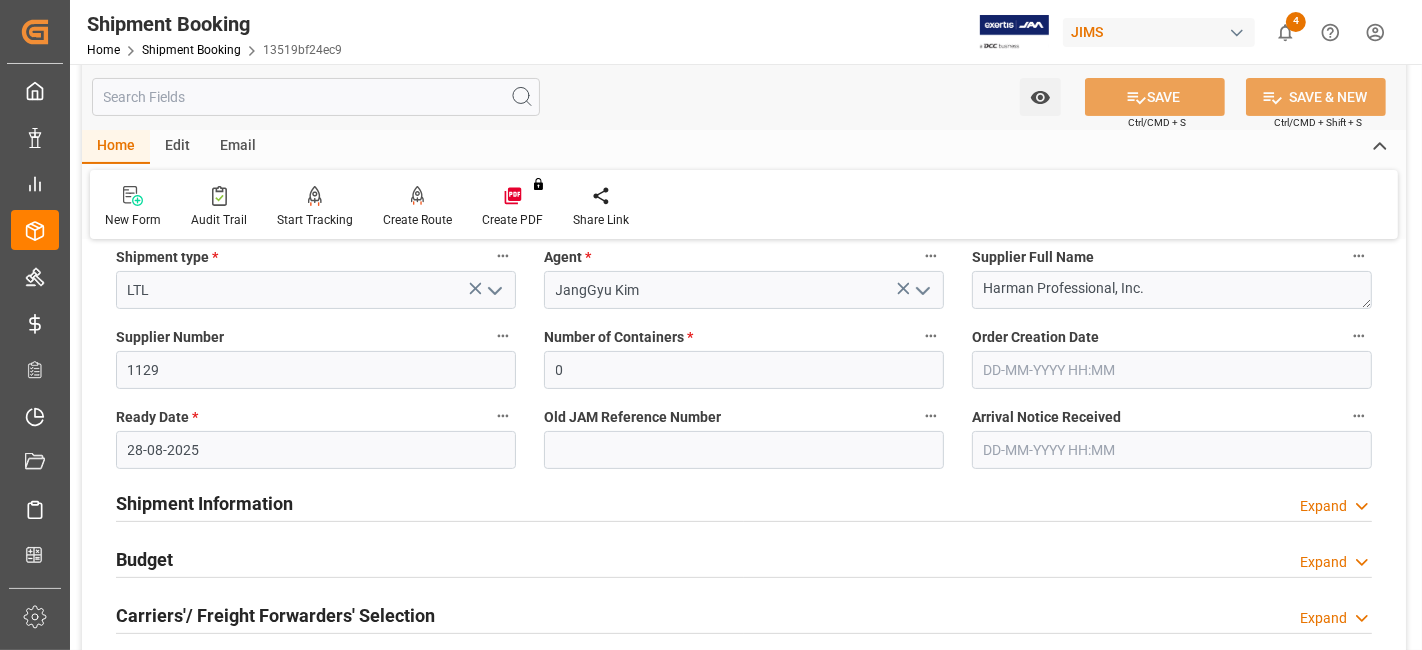 scroll, scrollTop: 333, scrollLeft: 0, axis: vertical 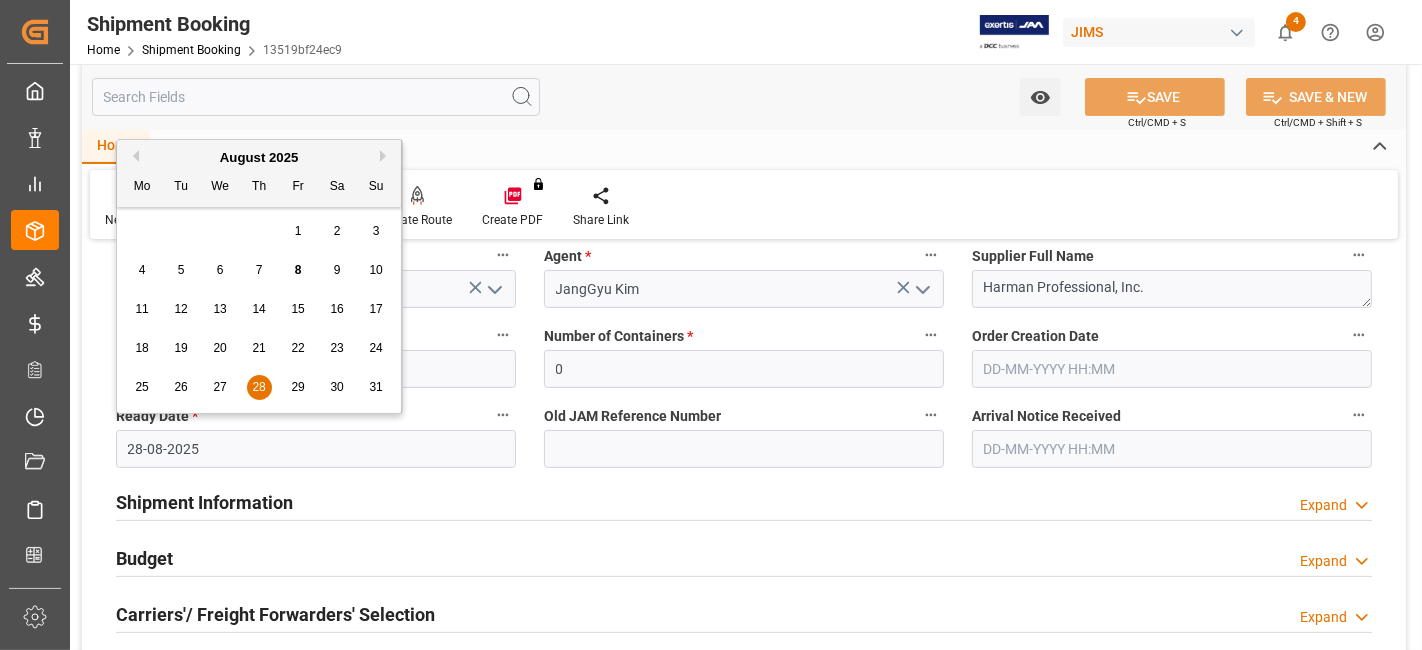 click on "28-08-2025" at bounding box center (316, 449) 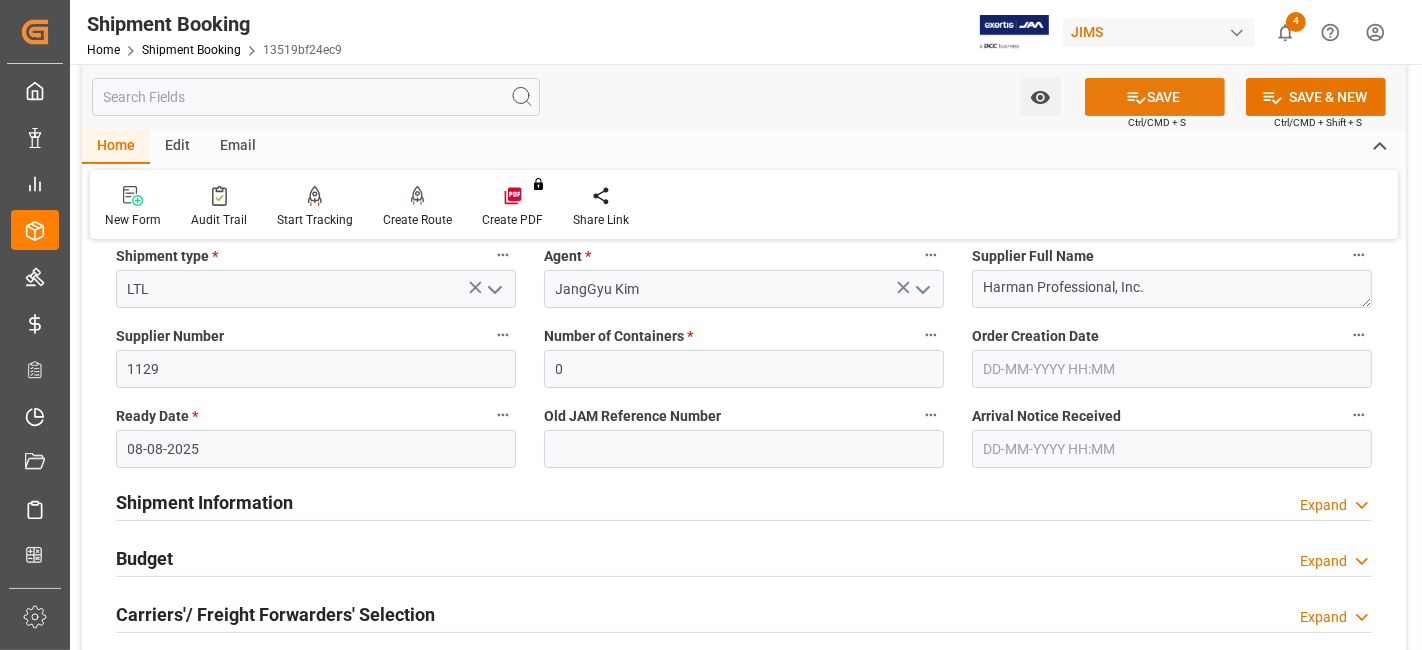 click on "SAVE" at bounding box center [1155, 97] 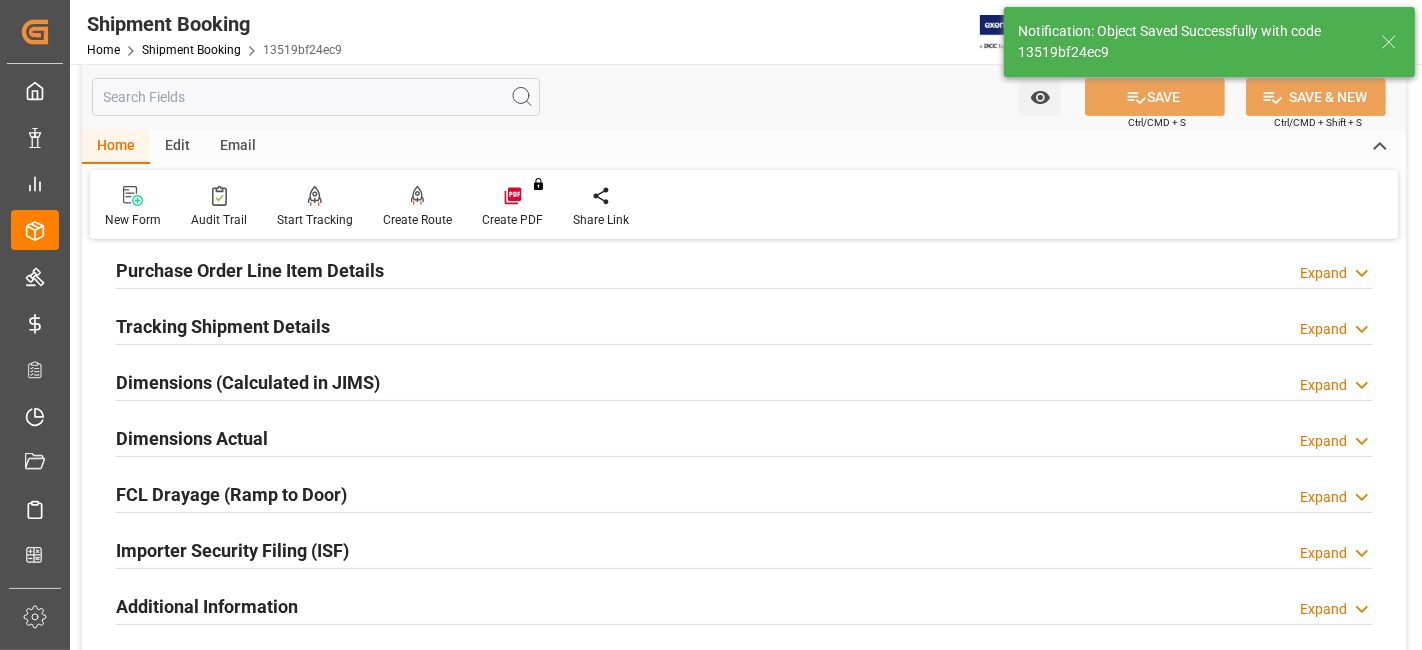 scroll, scrollTop: 222, scrollLeft: 0, axis: vertical 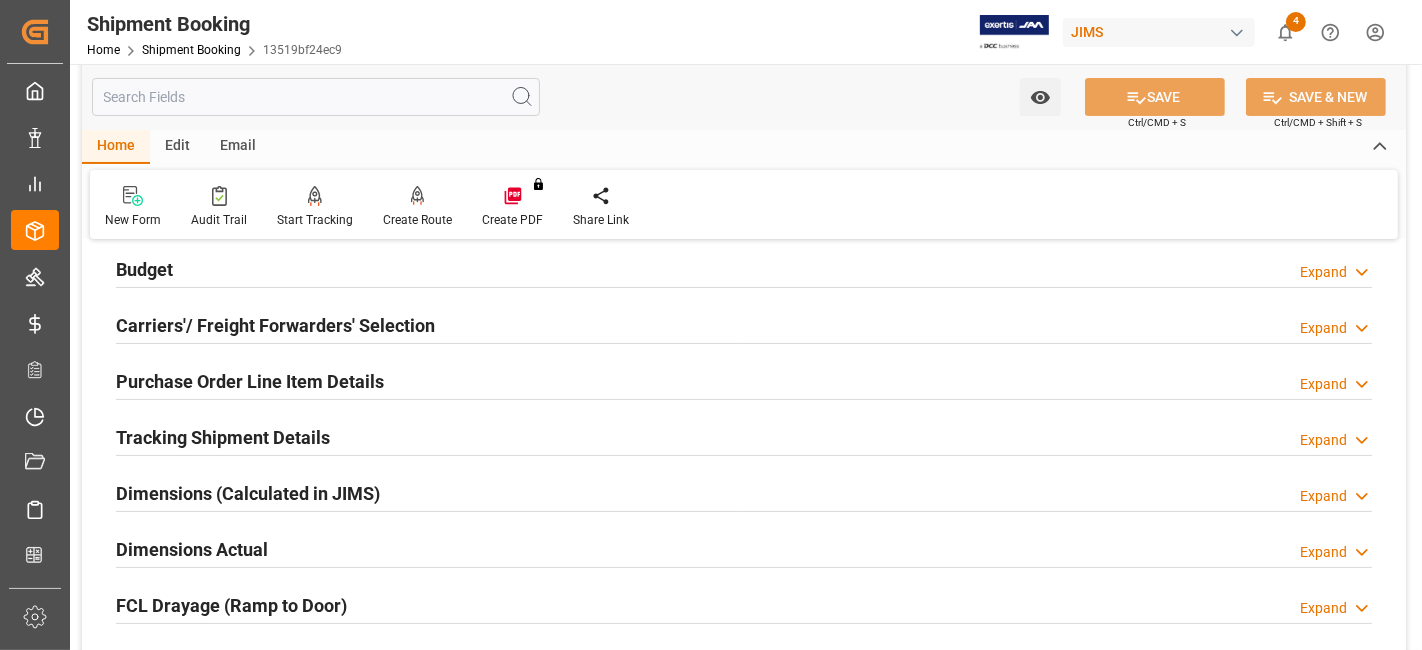 drag, startPoint x: 190, startPoint y: 272, endPoint x: 190, endPoint y: 287, distance: 15 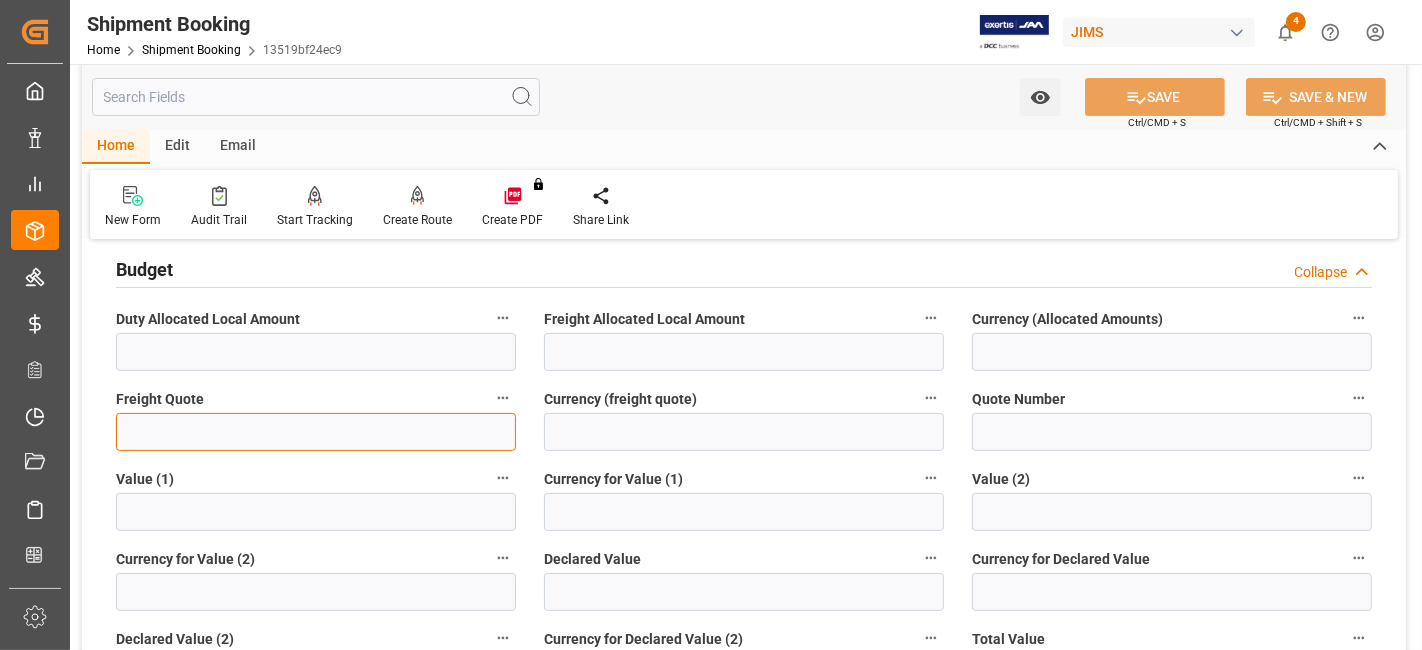 drag, startPoint x: 191, startPoint y: 438, endPoint x: 176, endPoint y: 446, distance: 17 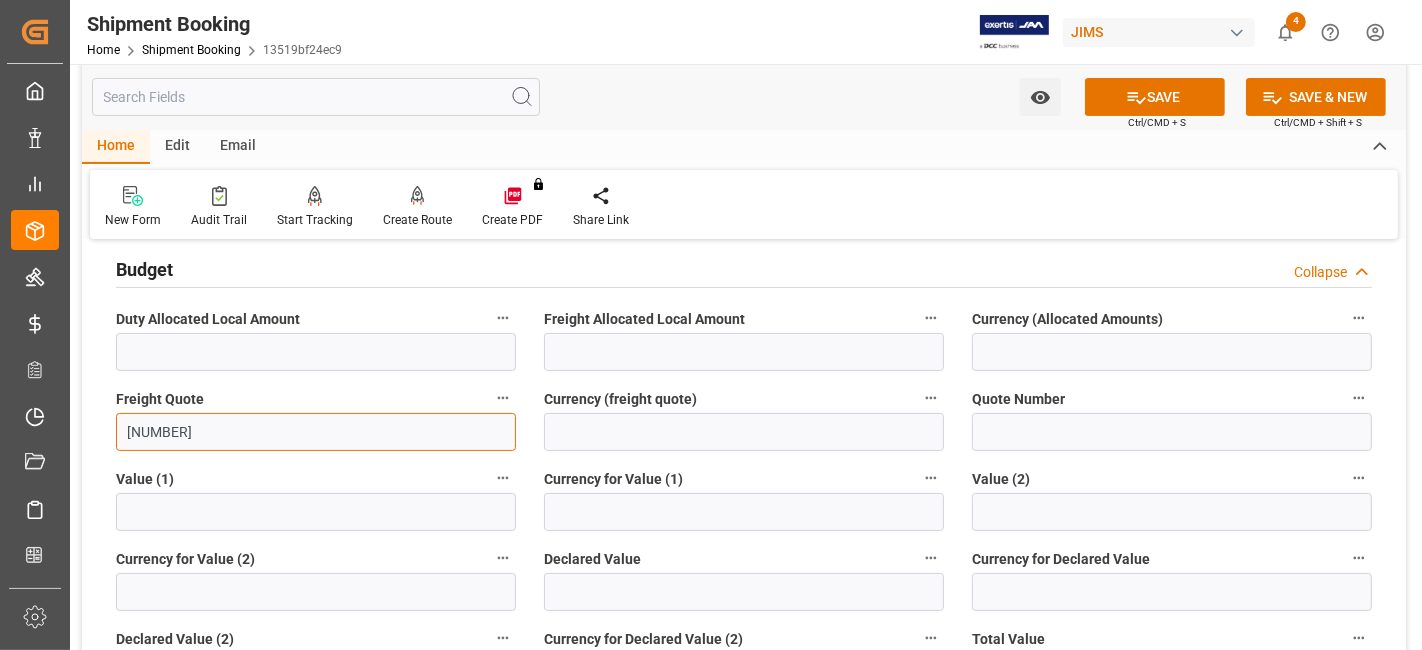 type on "[NUMBER]" 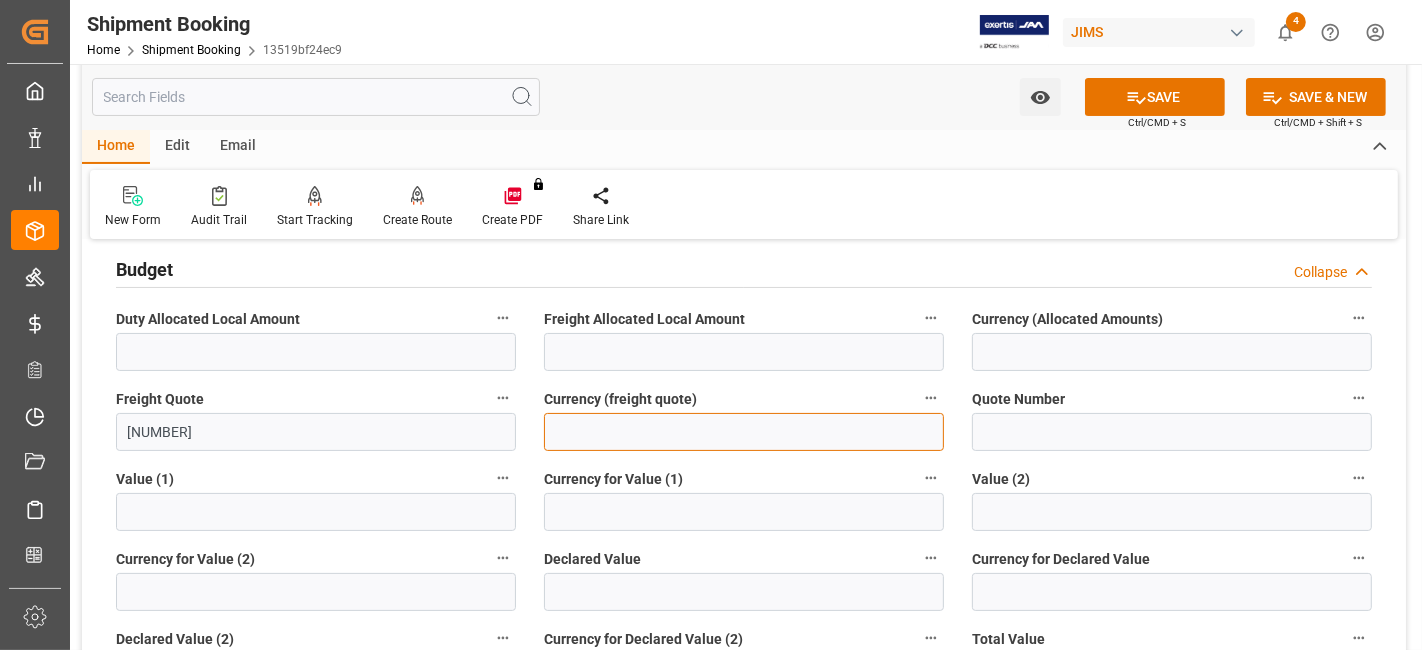 click at bounding box center (744, 432) 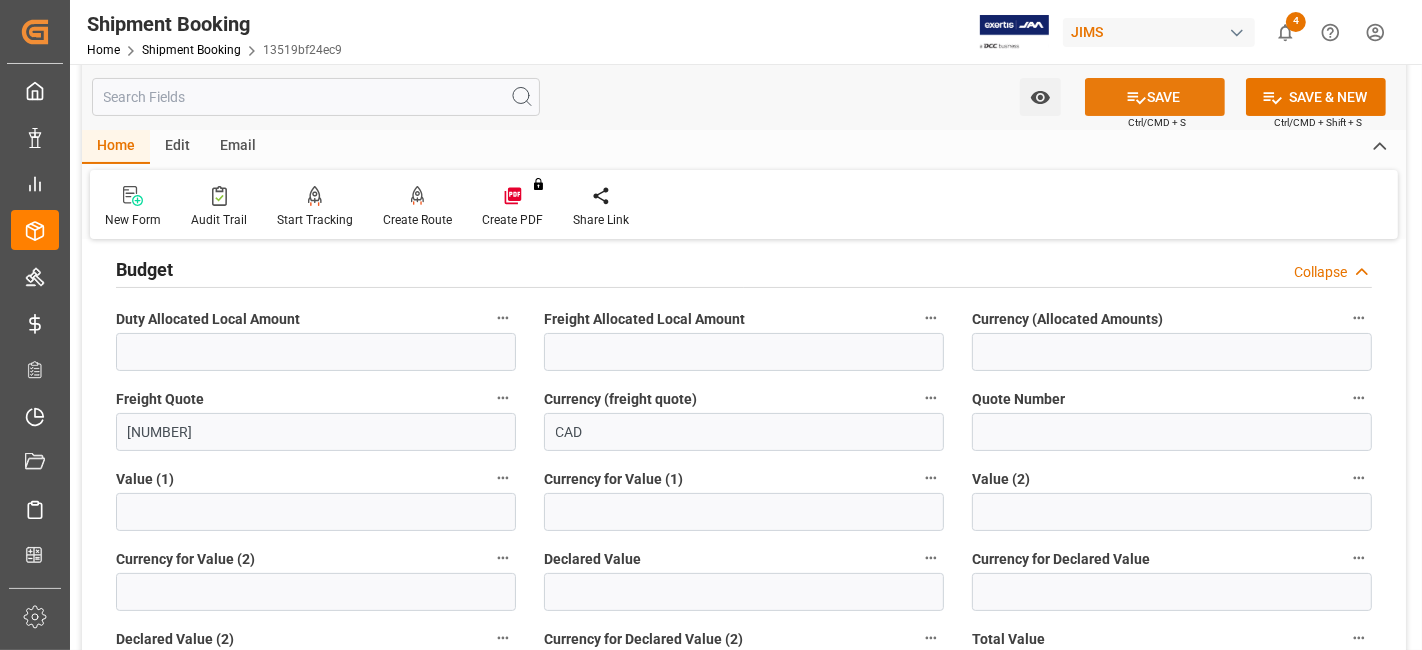 click 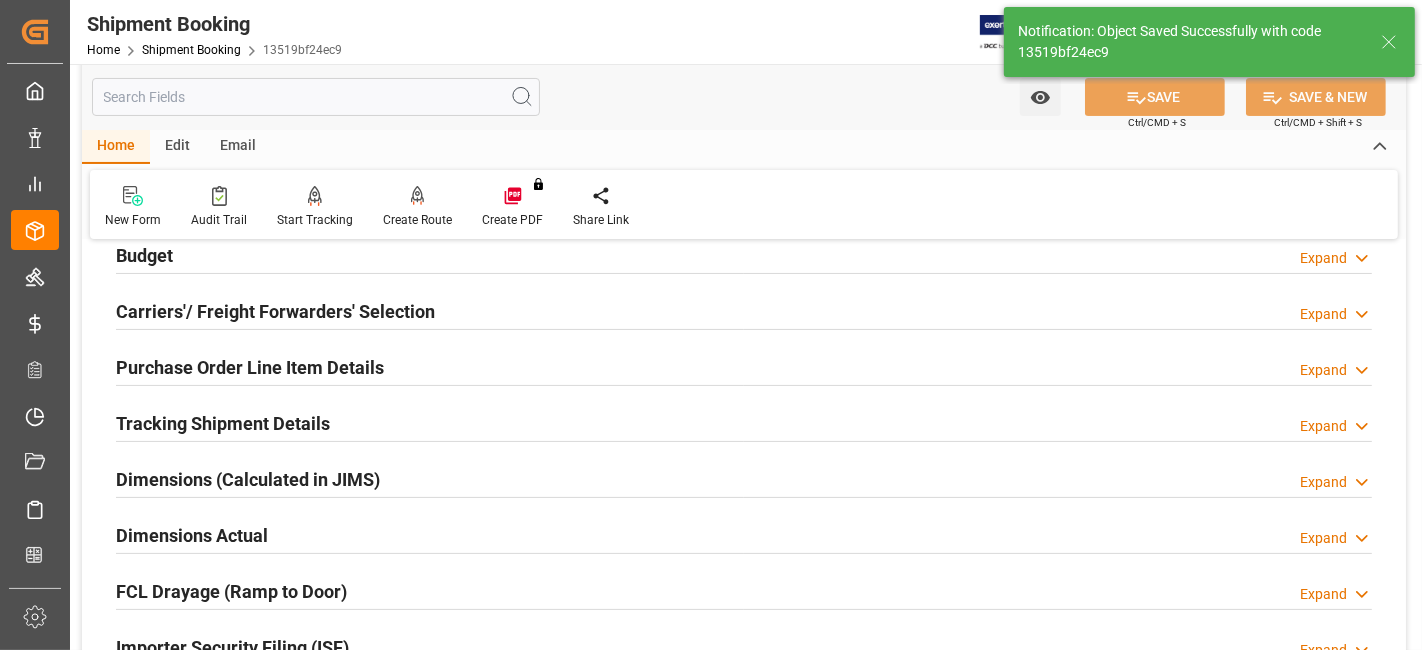 scroll, scrollTop: 111, scrollLeft: 0, axis: vertical 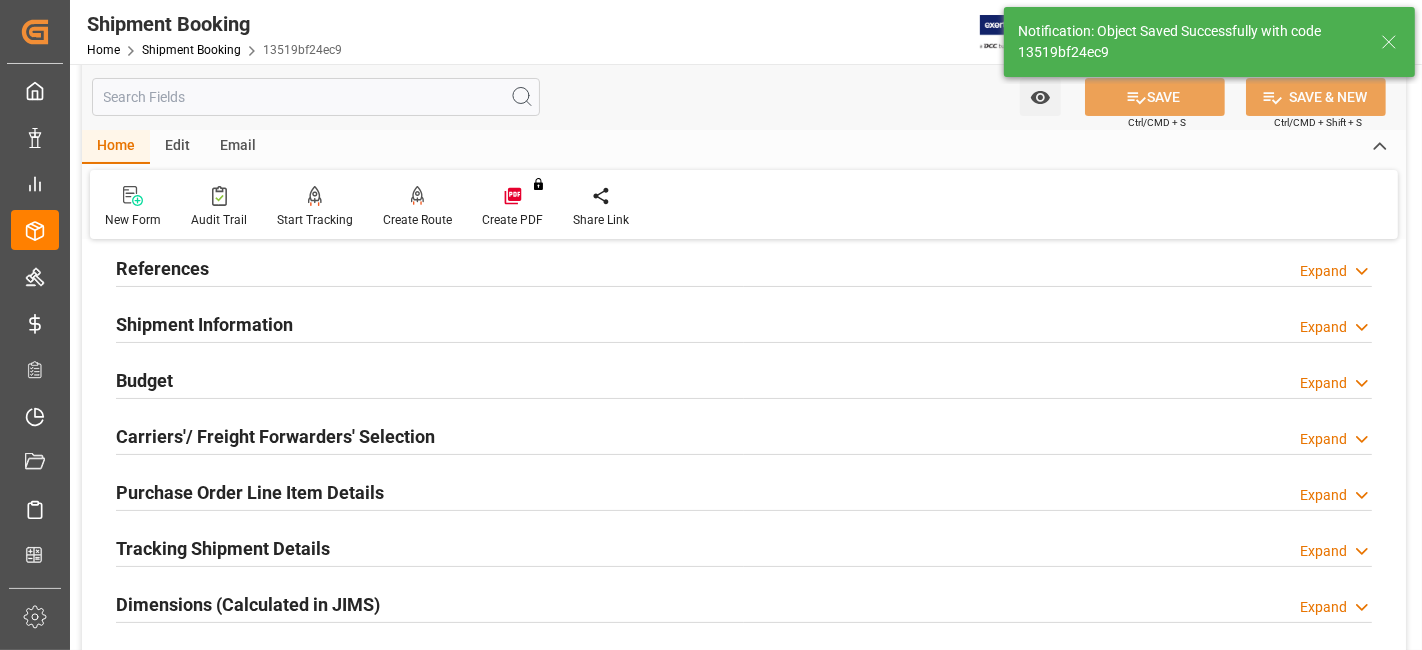 click on "Carriers'/ Freight Forwarders' Selection" at bounding box center [275, 436] 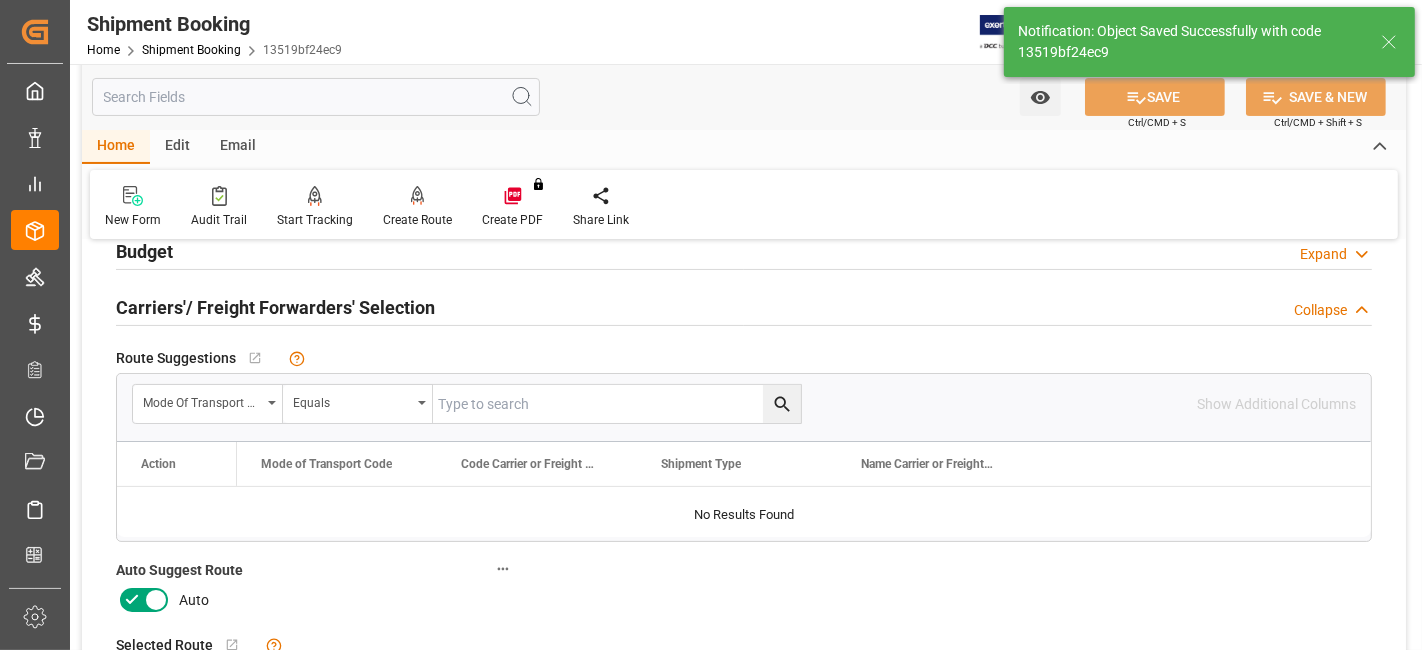 scroll, scrollTop: 333, scrollLeft: 0, axis: vertical 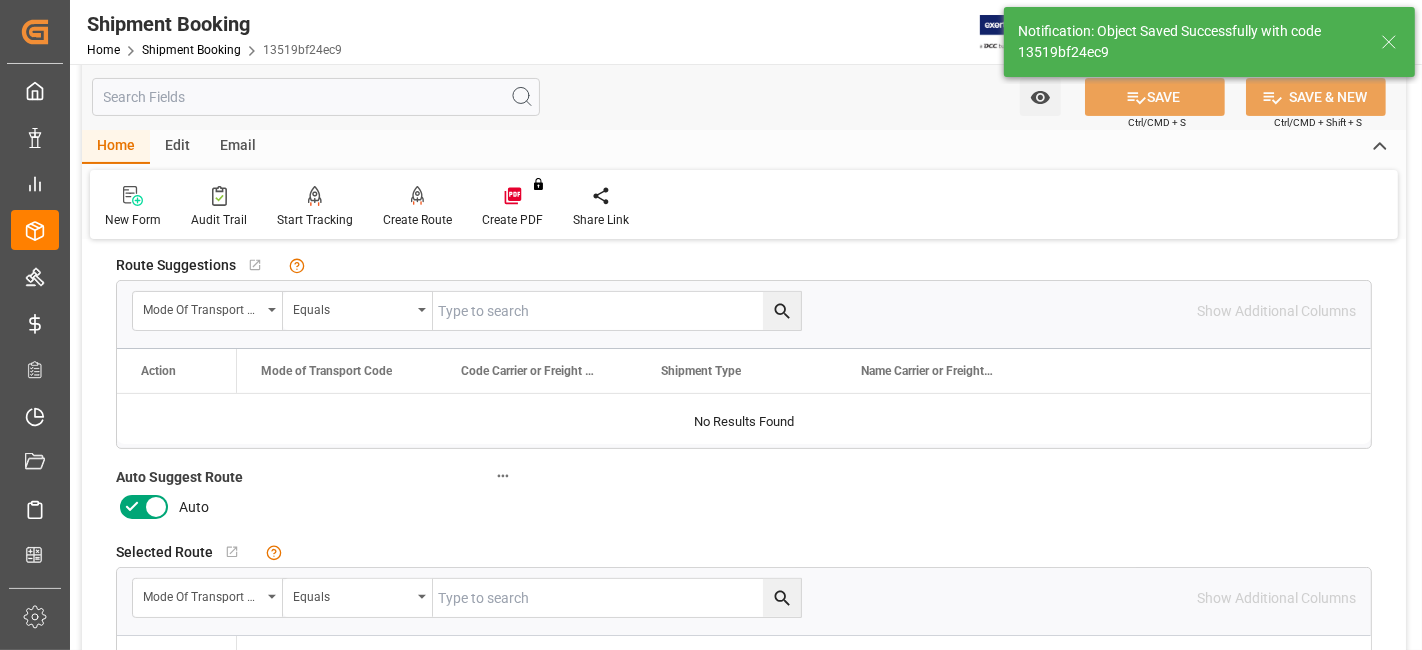 click 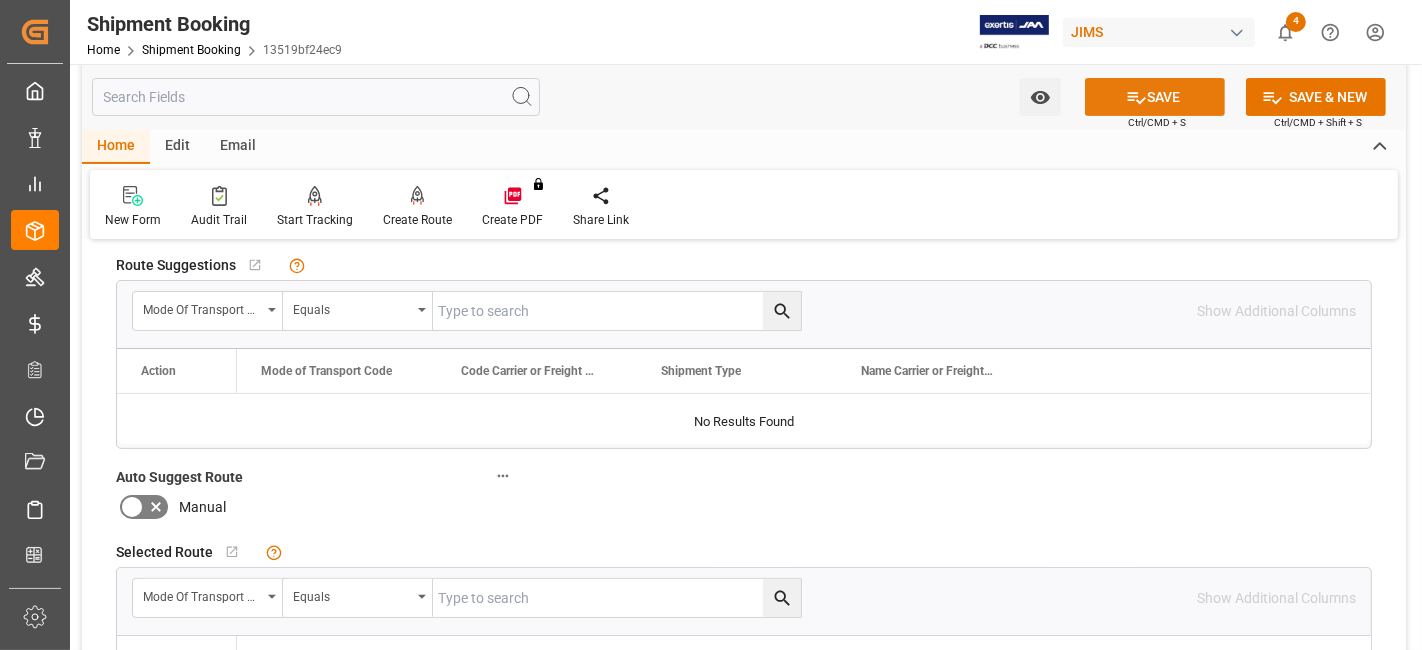 click on "SAVE" at bounding box center [1155, 97] 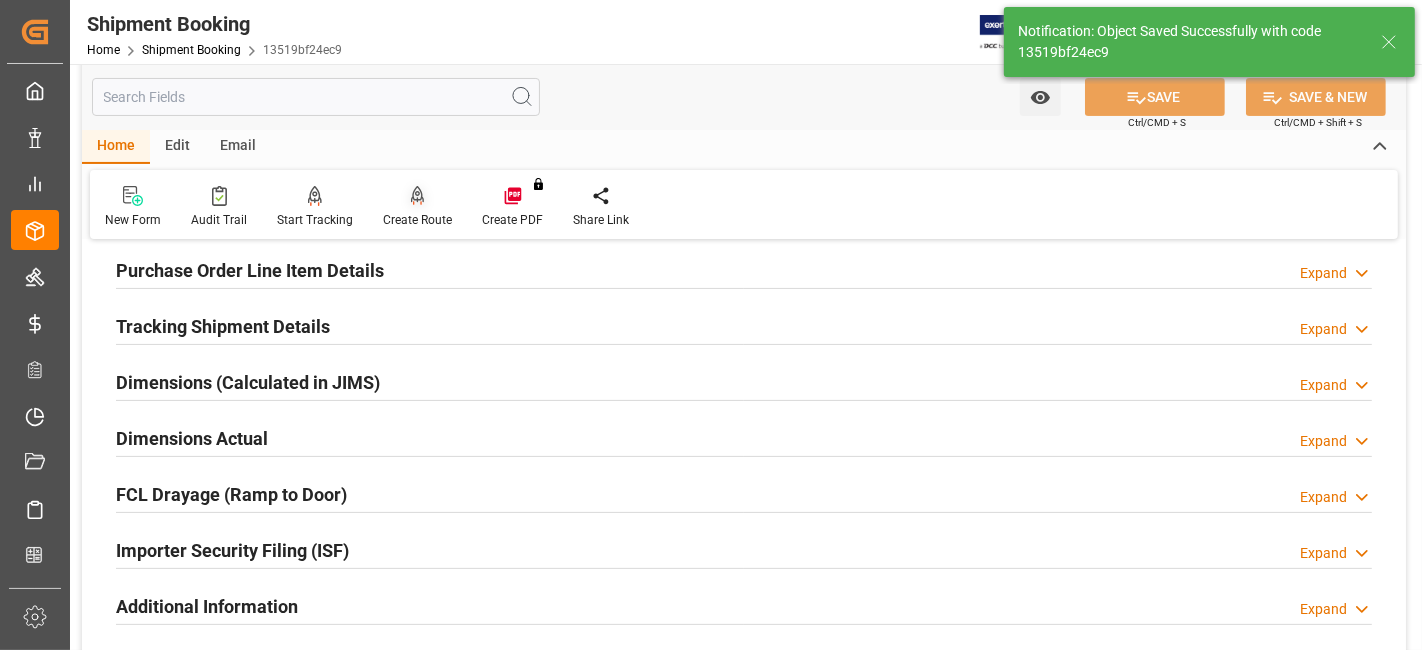 click on "Create Route" at bounding box center (417, 207) 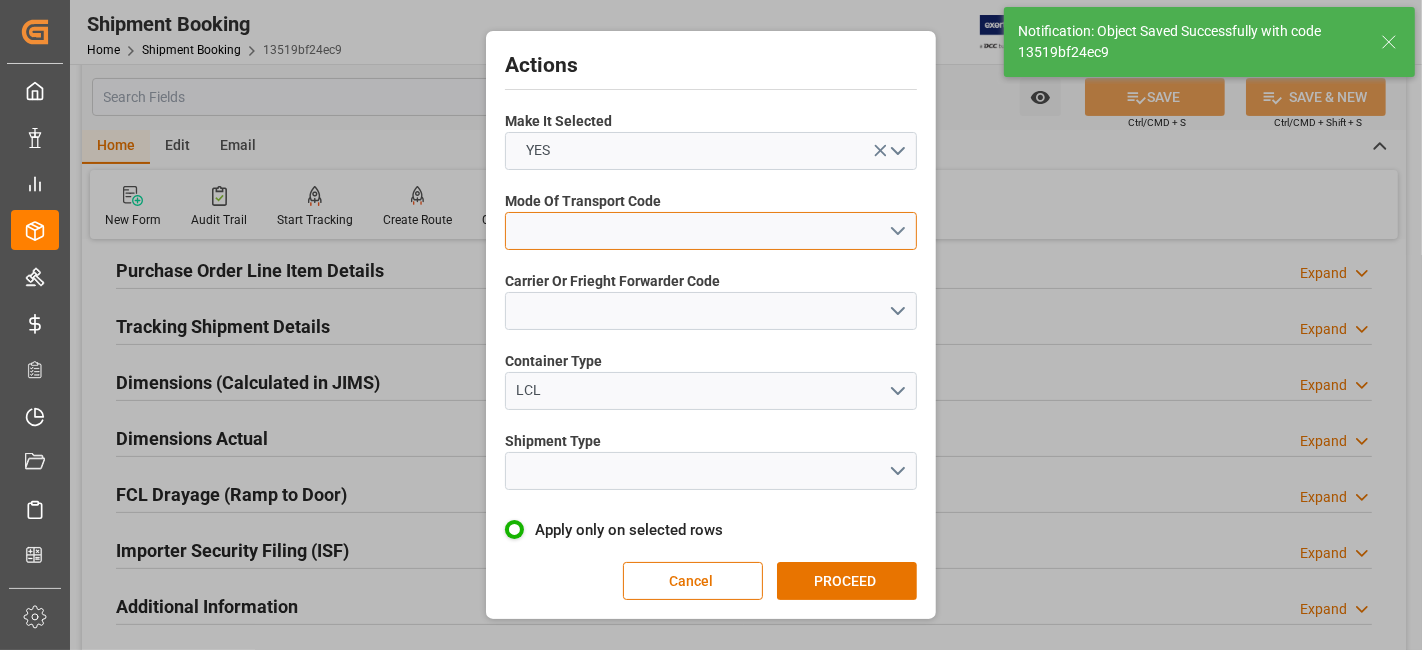 click at bounding box center (711, 231) 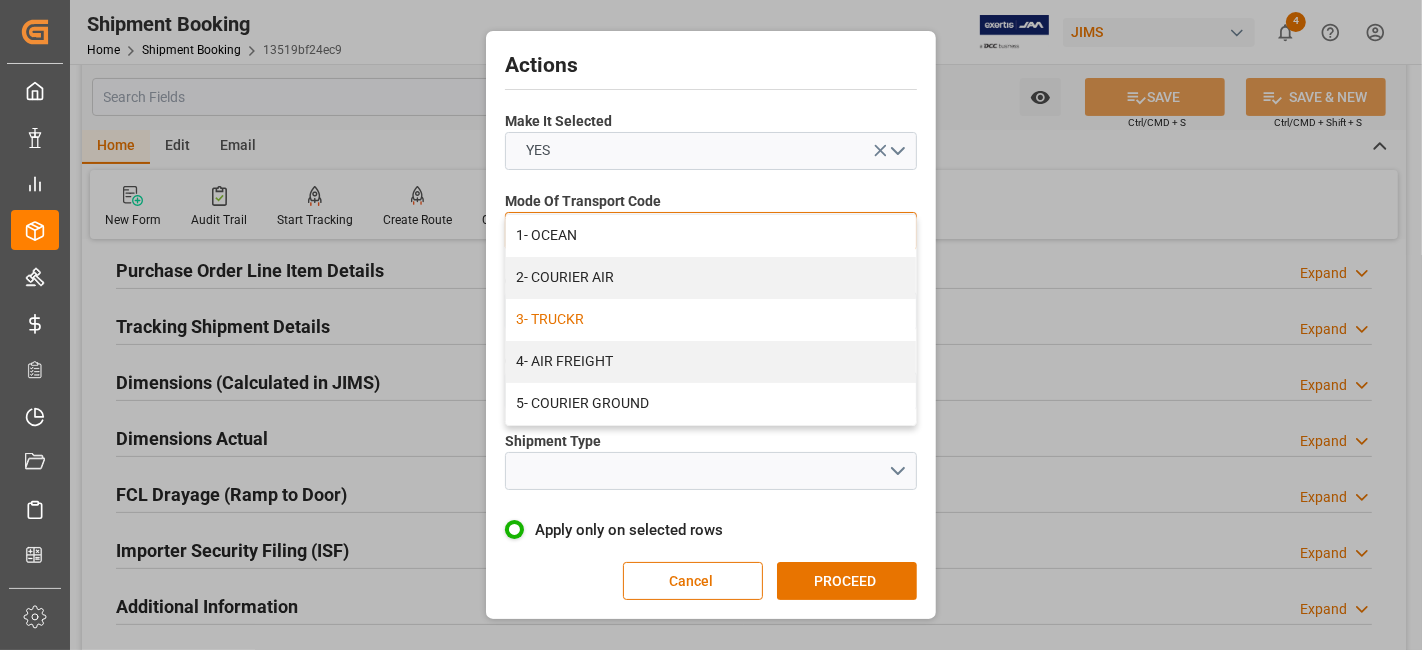 click on "3- TRUCKR" at bounding box center (711, 320) 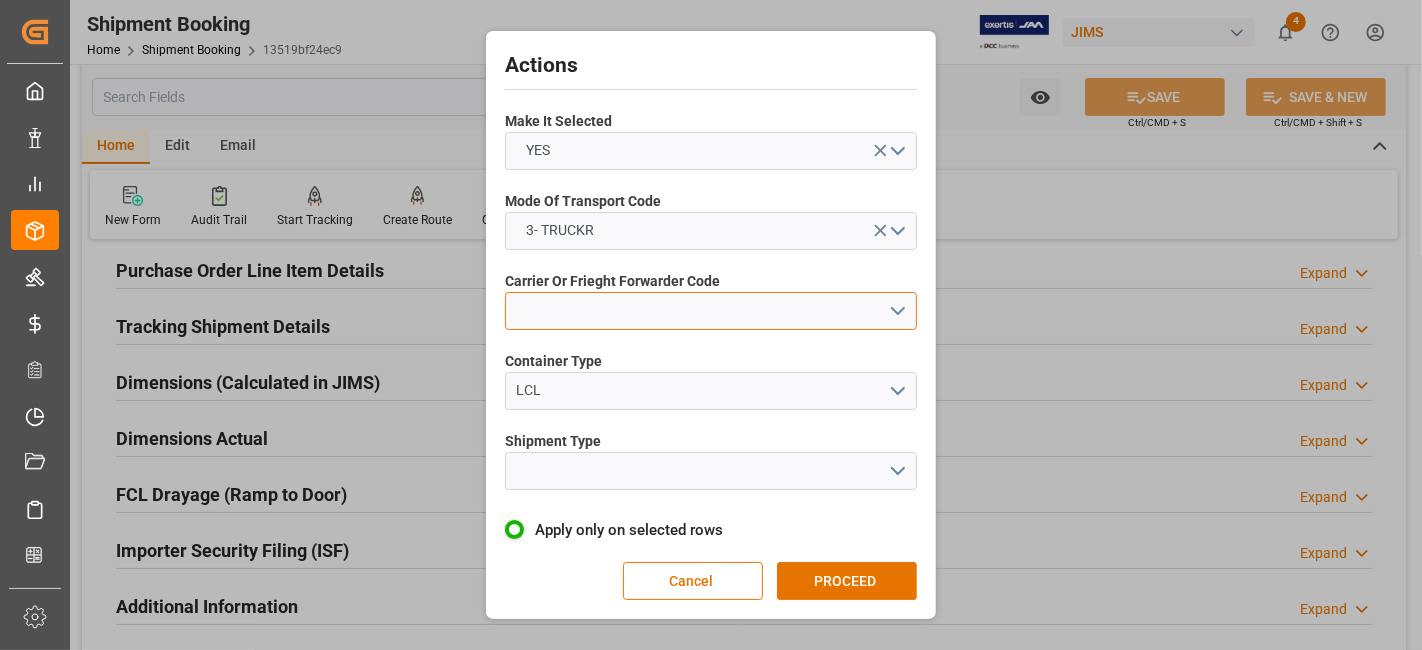 click at bounding box center [711, 311] 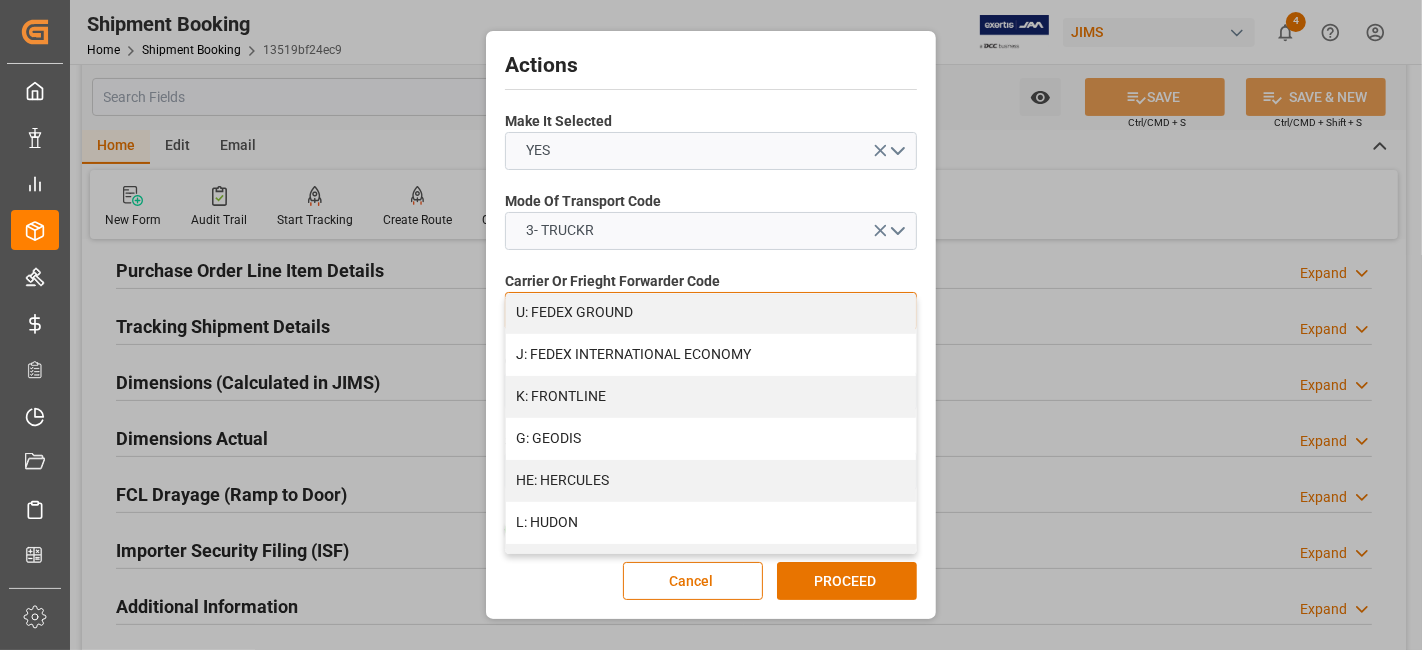 scroll, scrollTop: 666, scrollLeft: 0, axis: vertical 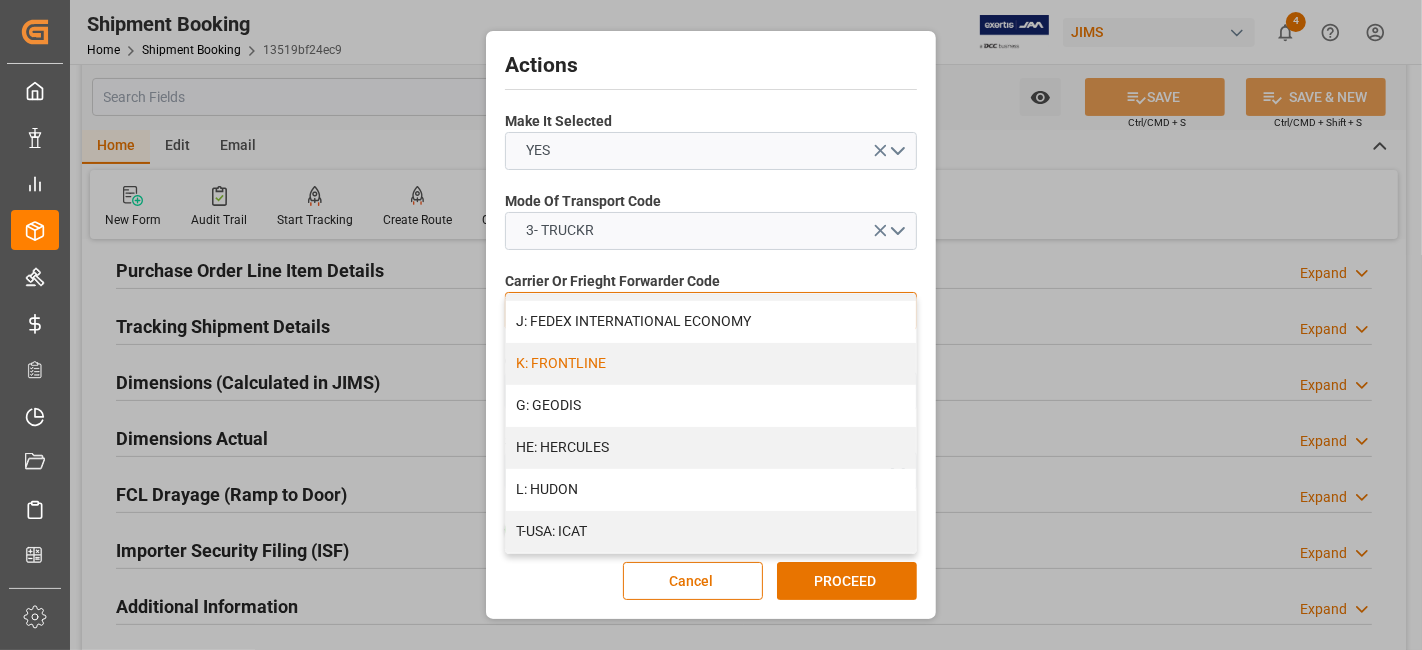 click on "K: FRONTLINE" at bounding box center [711, 364] 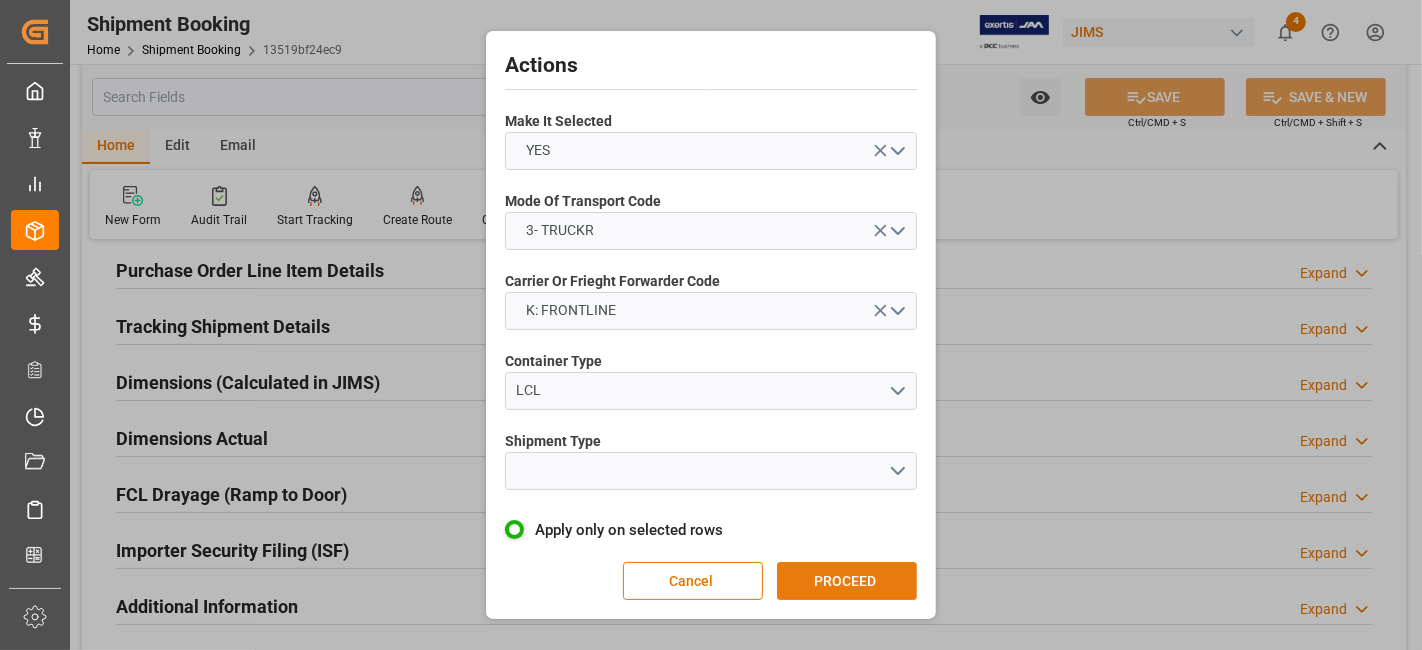 click on "PROCEED" at bounding box center (847, 581) 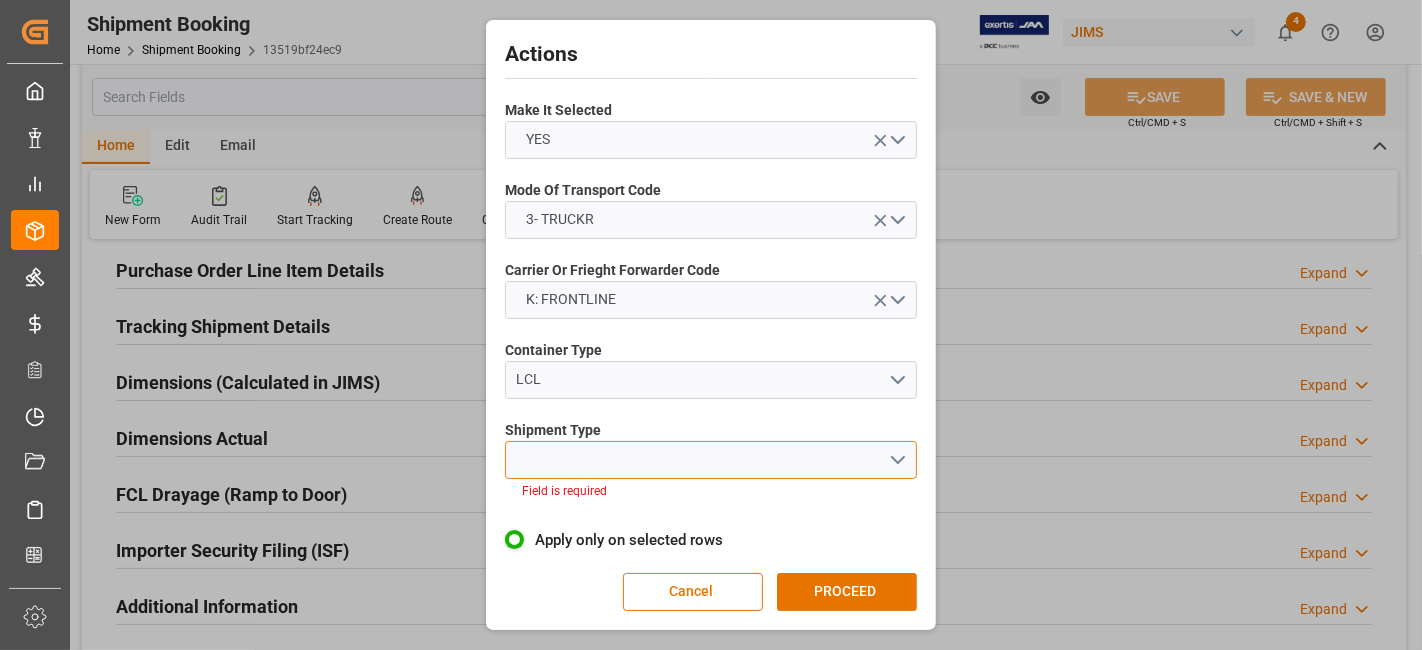 click at bounding box center (711, 460) 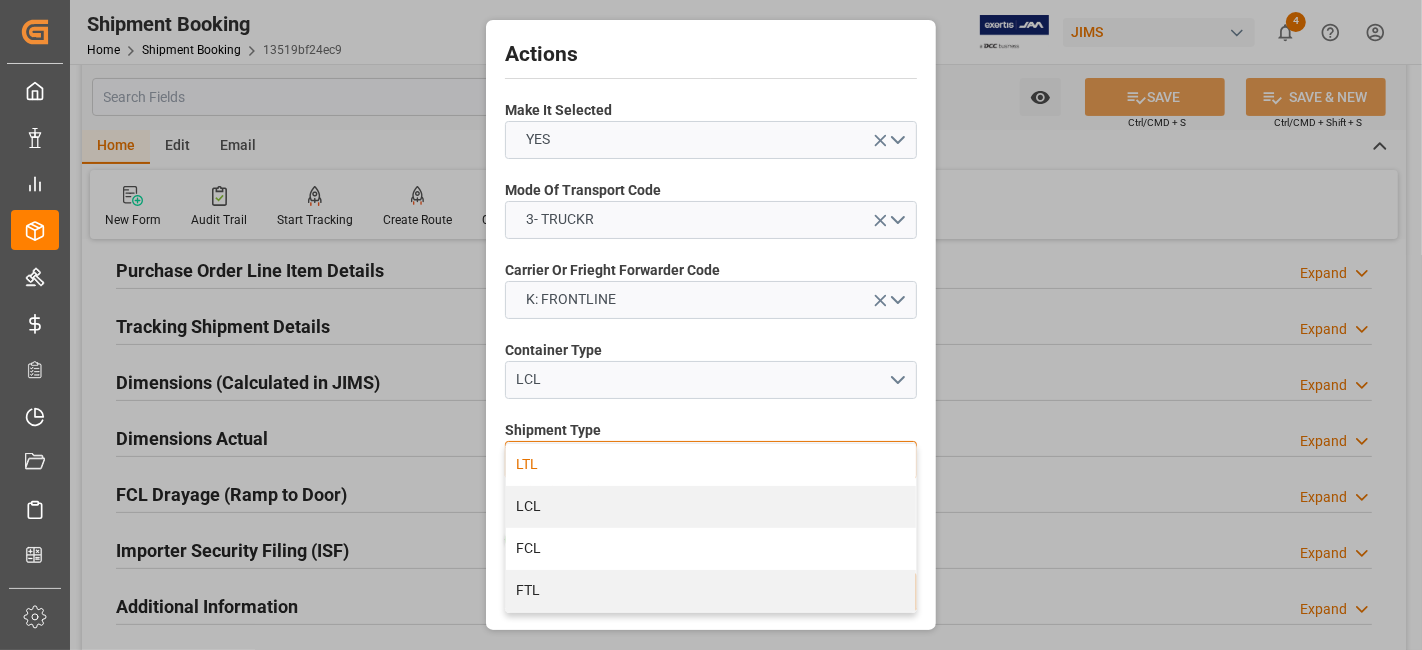 click on "LTL" at bounding box center (711, 465) 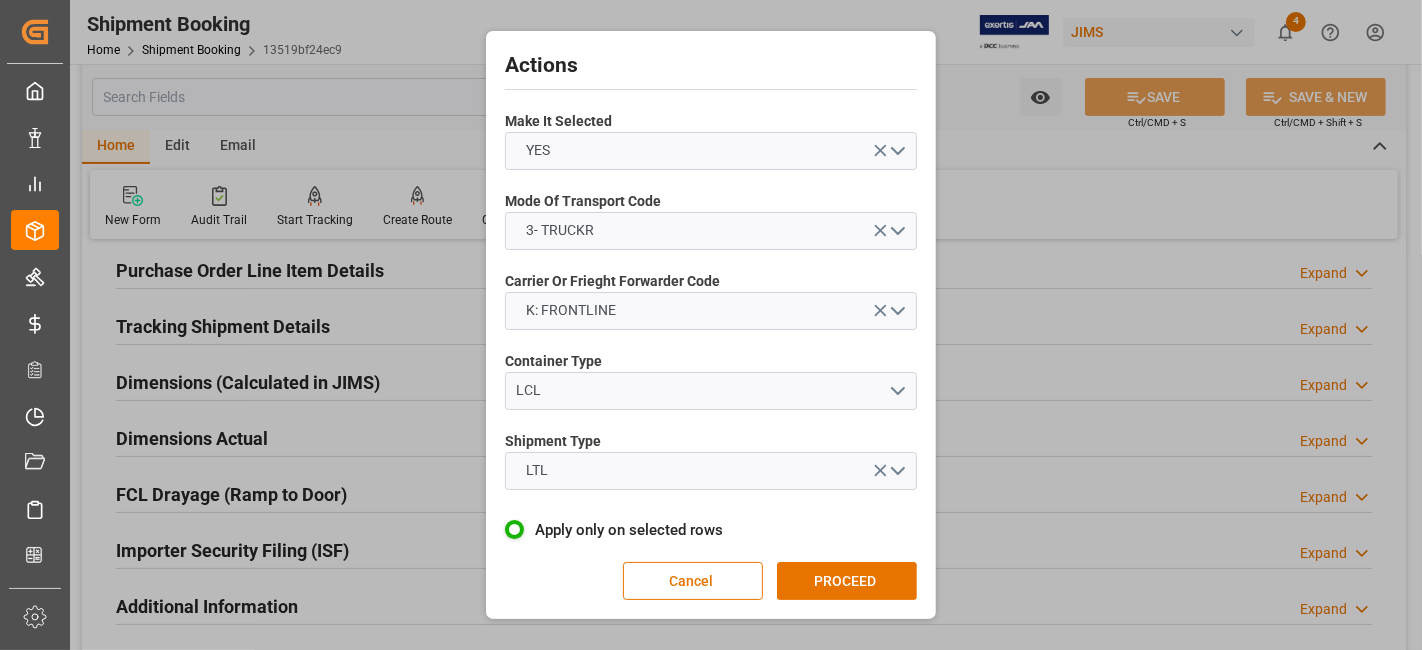 click on "Actions Make It Selected      YES Mode Of Transport Code     3- TRUCKR Carrier Or Frieght Forwarder Code     K: FRONTLINE Container Type     LCL Shipment Type     LTL Apply only on selected rows Cancel PROCEED" at bounding box center [711, 325] 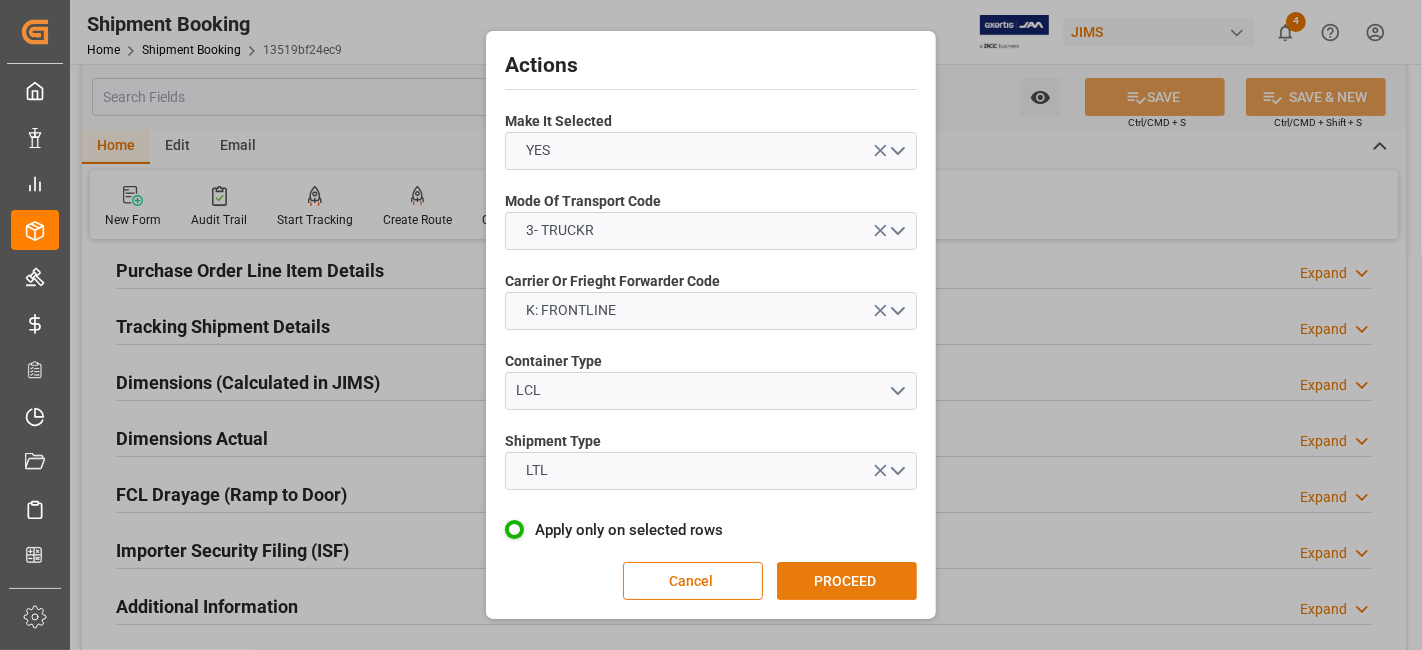 click on "PROCEED" at bounding box center (847, 581) 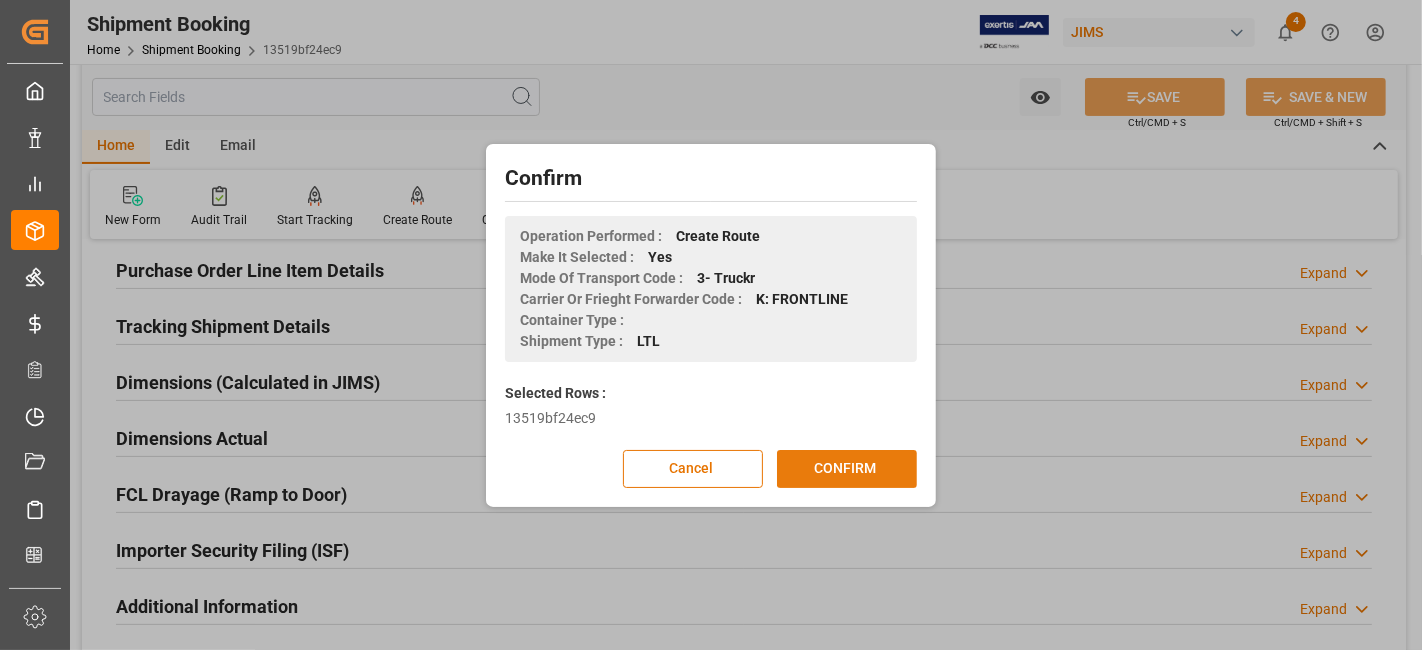 click on "CONFIRM" at bounding box center (847, 469) 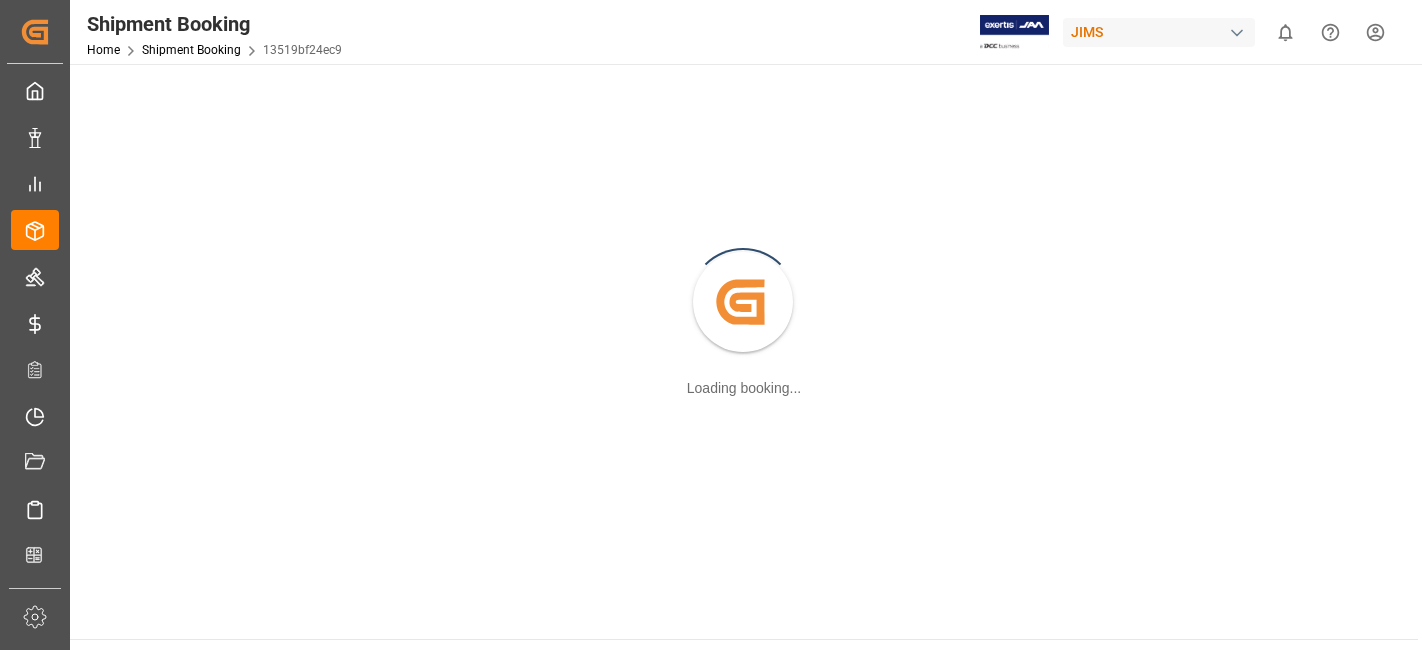 scroll, scrollTop: 0, scrollLeft: 0, axis: both 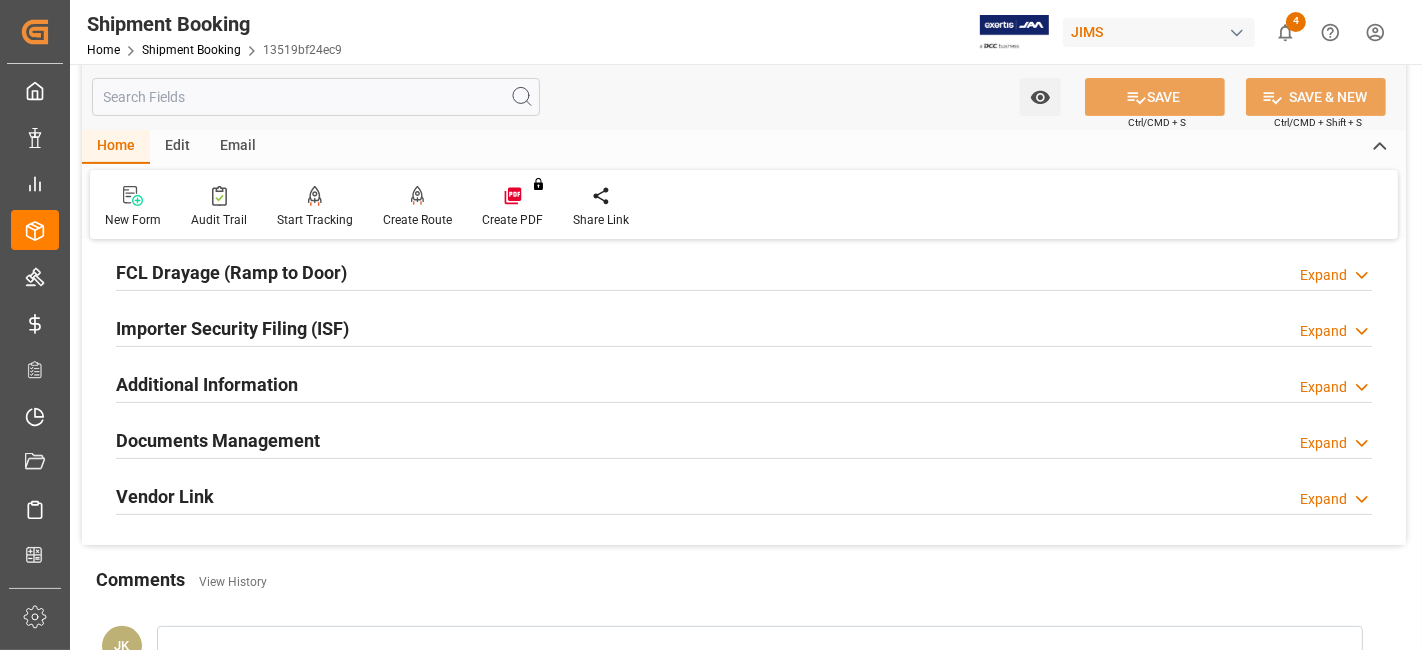click on "Documents Management" at bounding box center (218, 440) 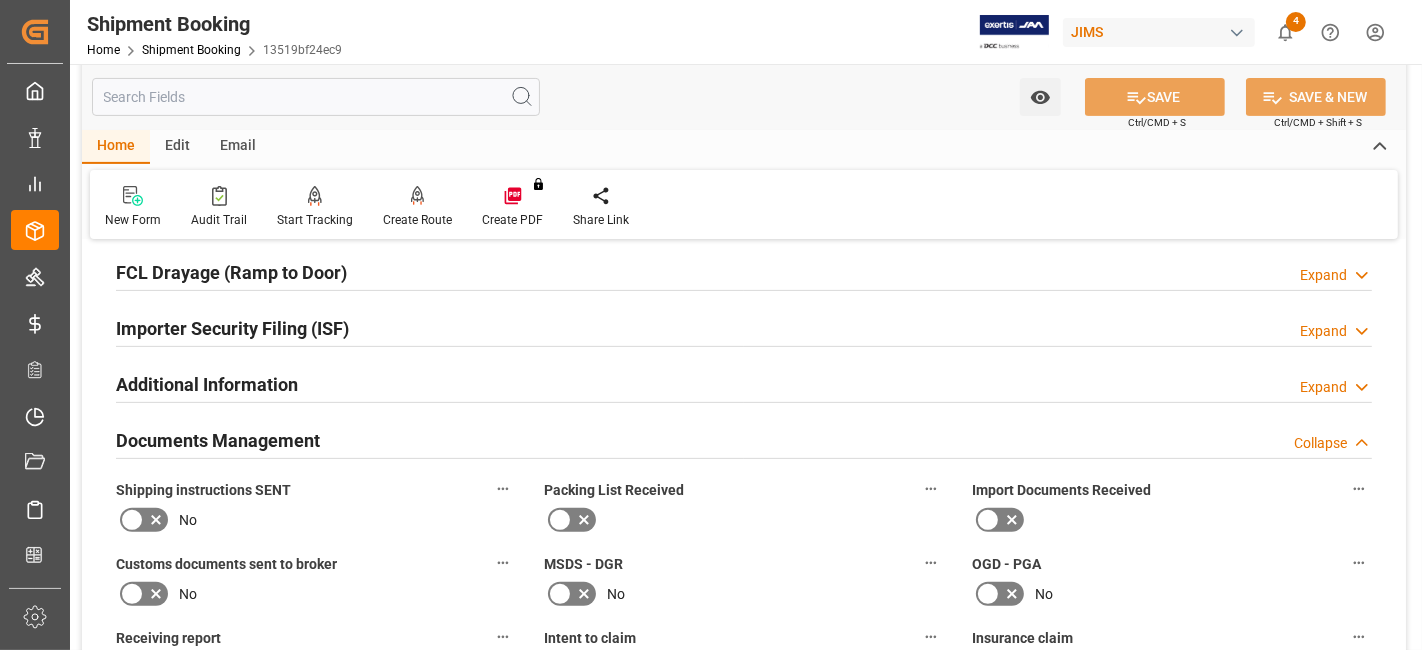click 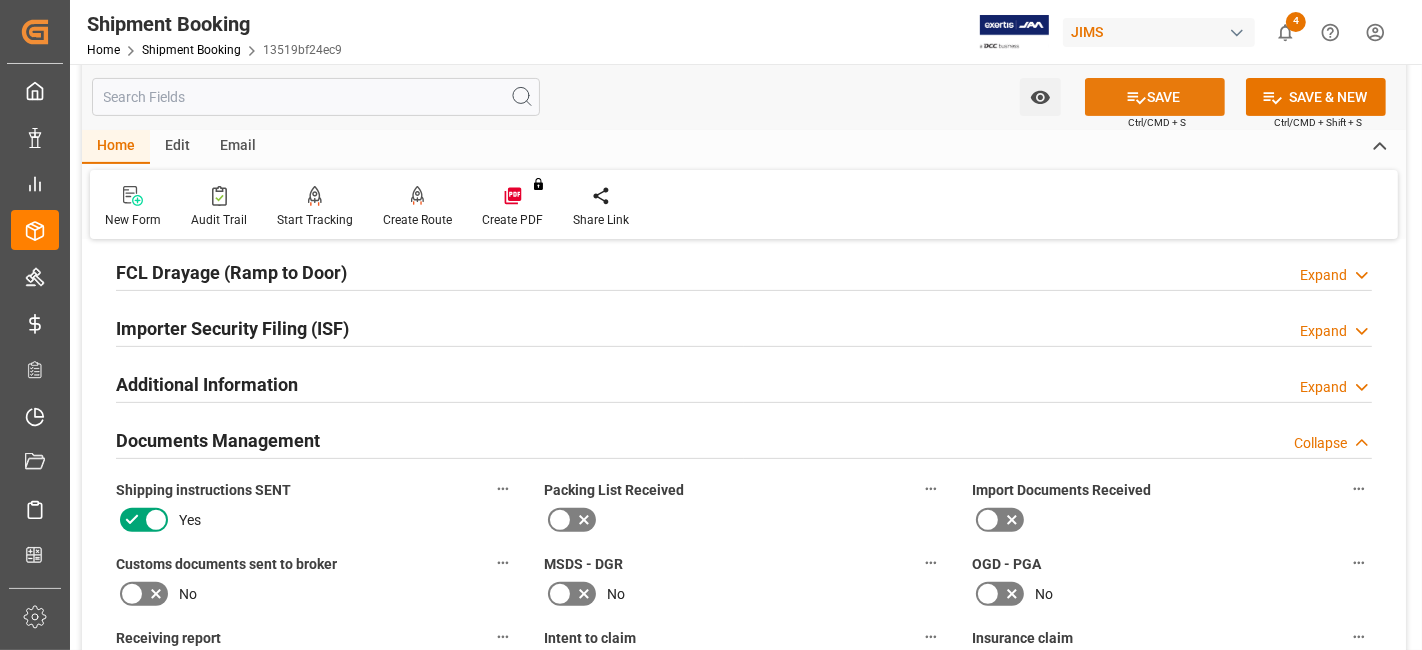 click on "SAVE" at bounding box center [1155, 97] 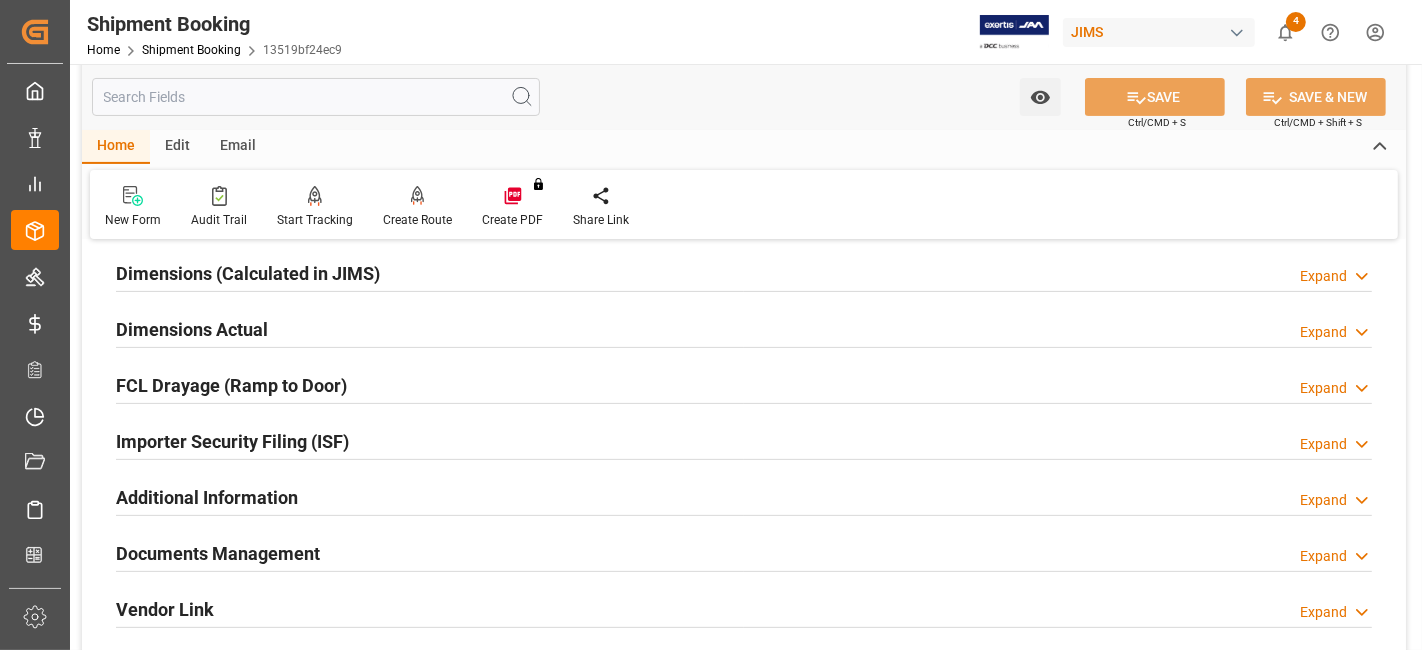 scroll, scrollTop: 333, scrollLeft: 0, axis: vertical 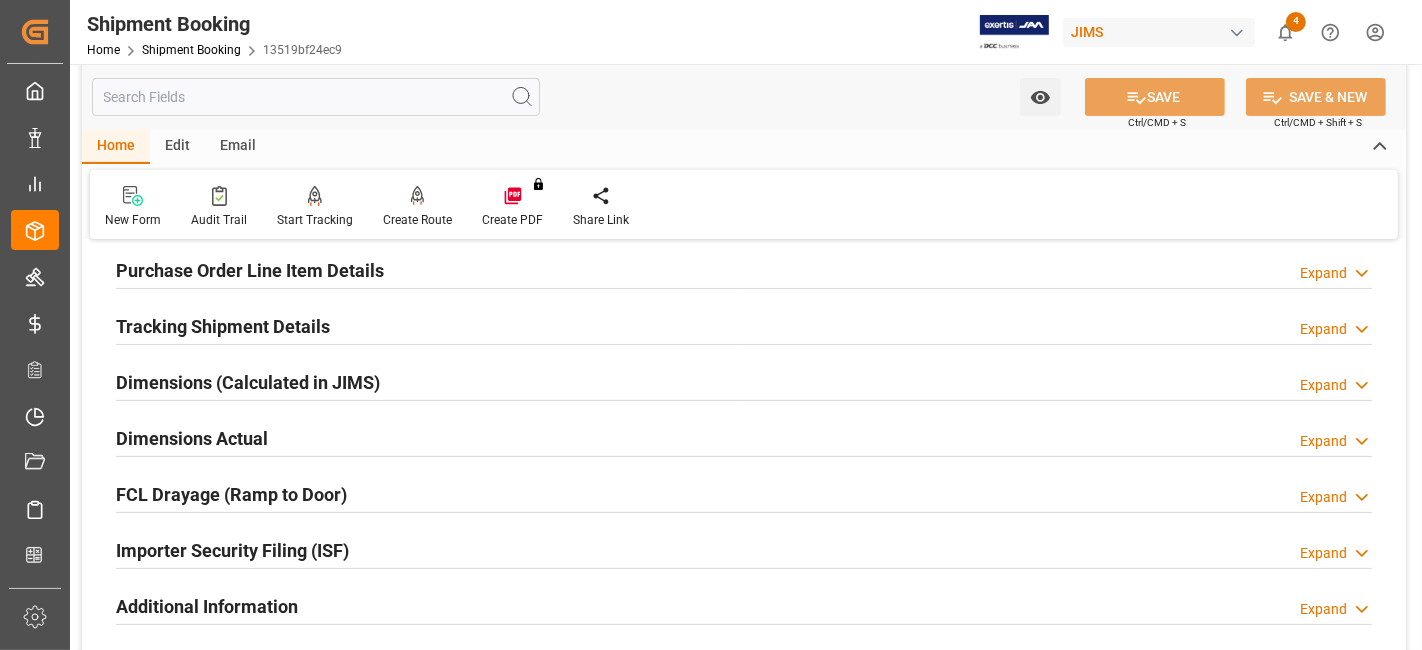 click on "Tracking Shipment Details" at bounding box center (223, 326) 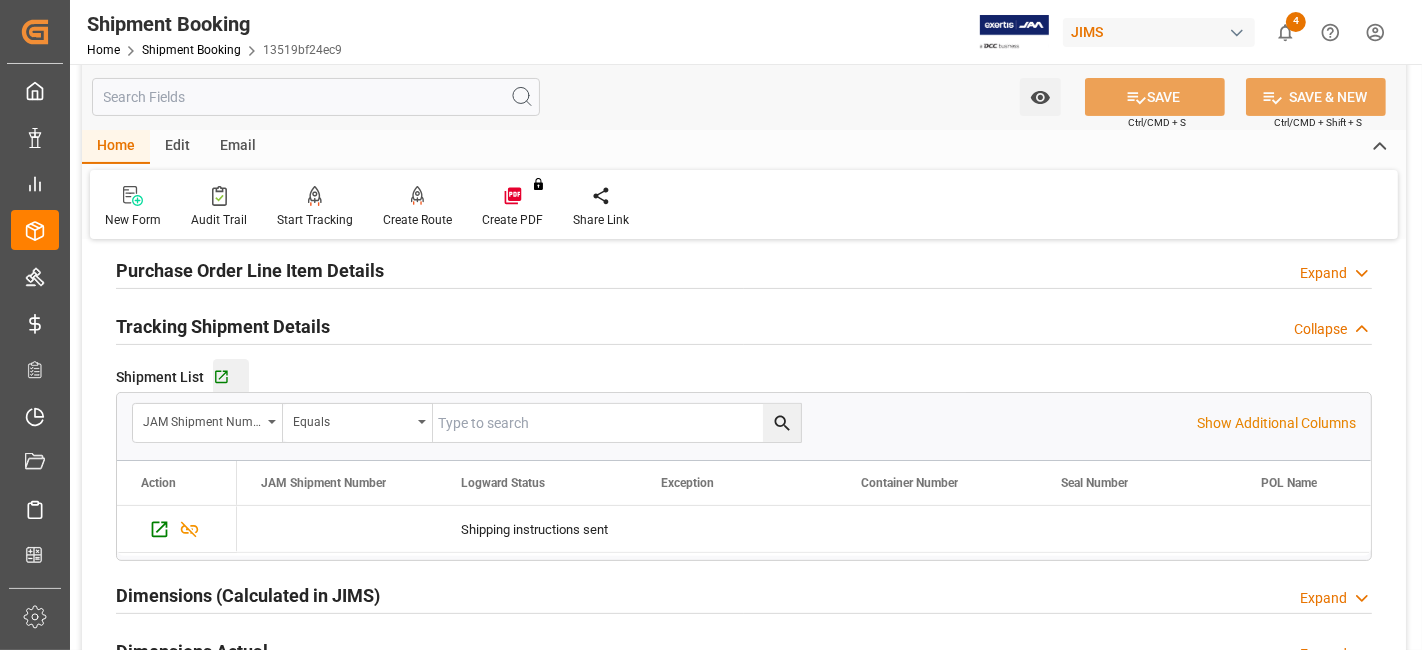 click on "Go to Shipment Tracking Grid" at bounding box center (231, 377) 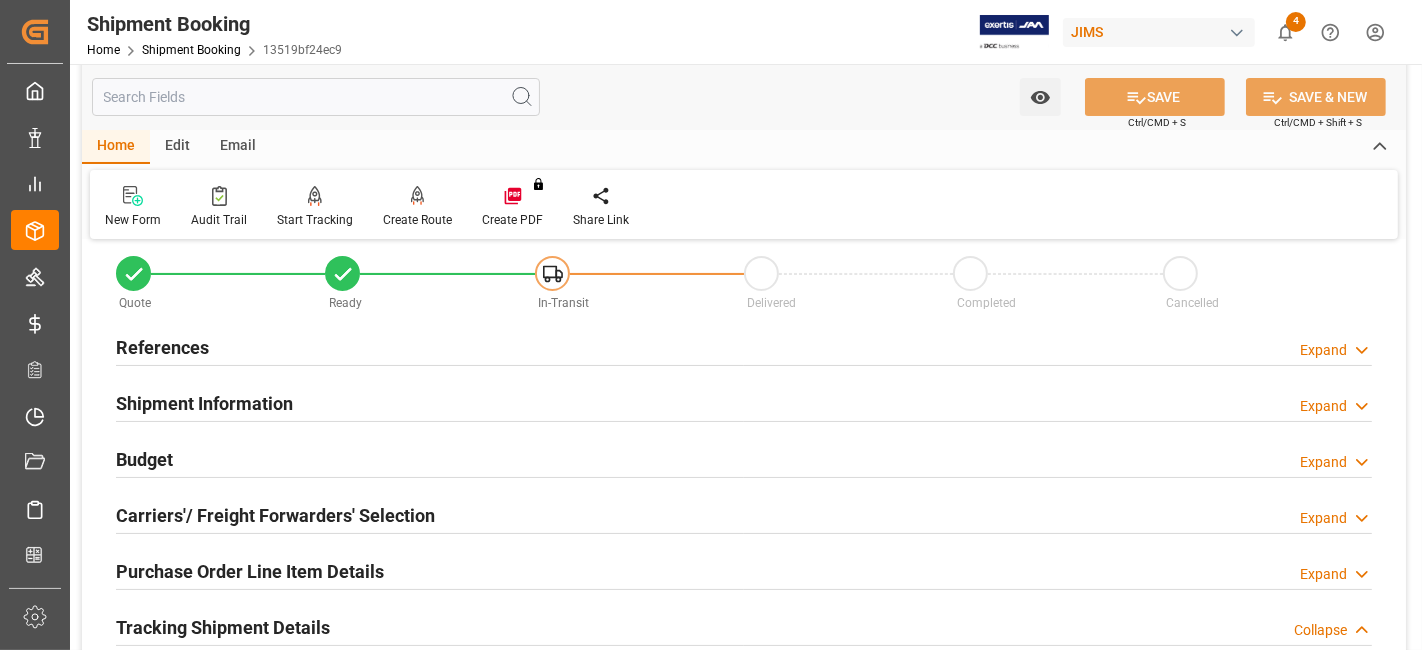 scroll, scrollTop: 0, scrollLeft: 0, axis: both 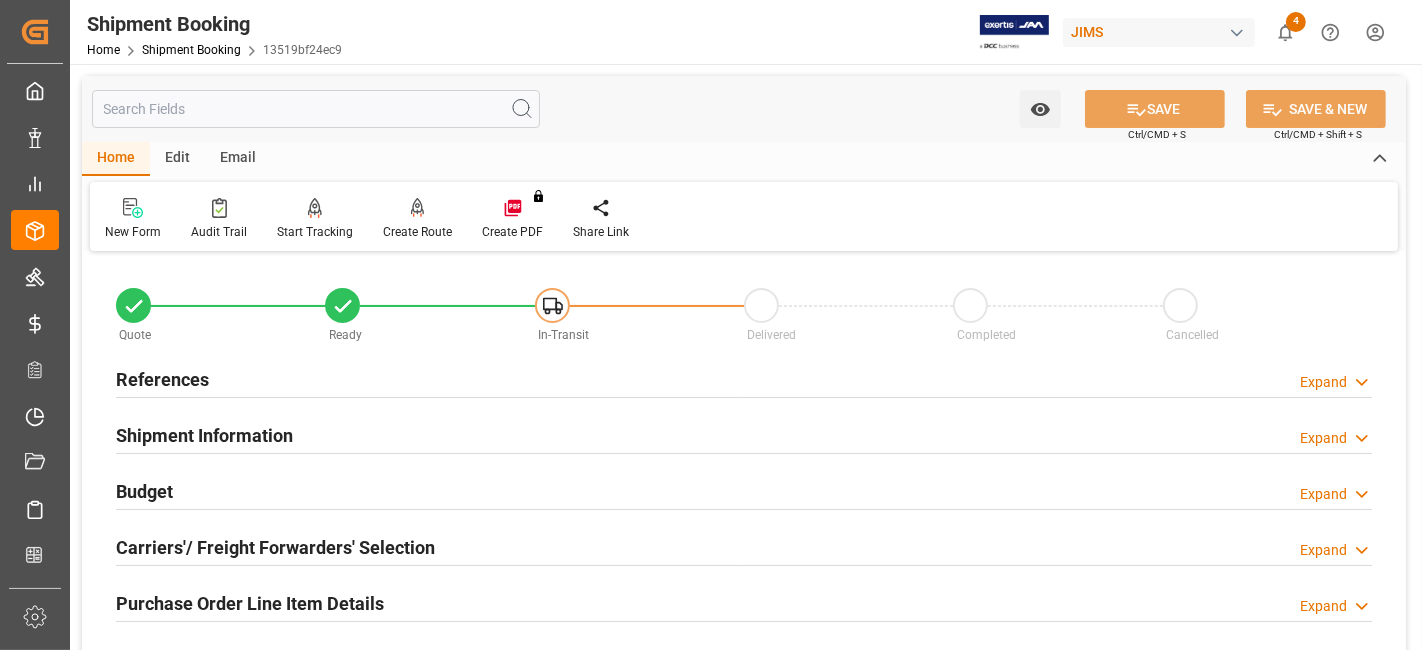click on "Shipment Information" at bounding box center [204, 435] 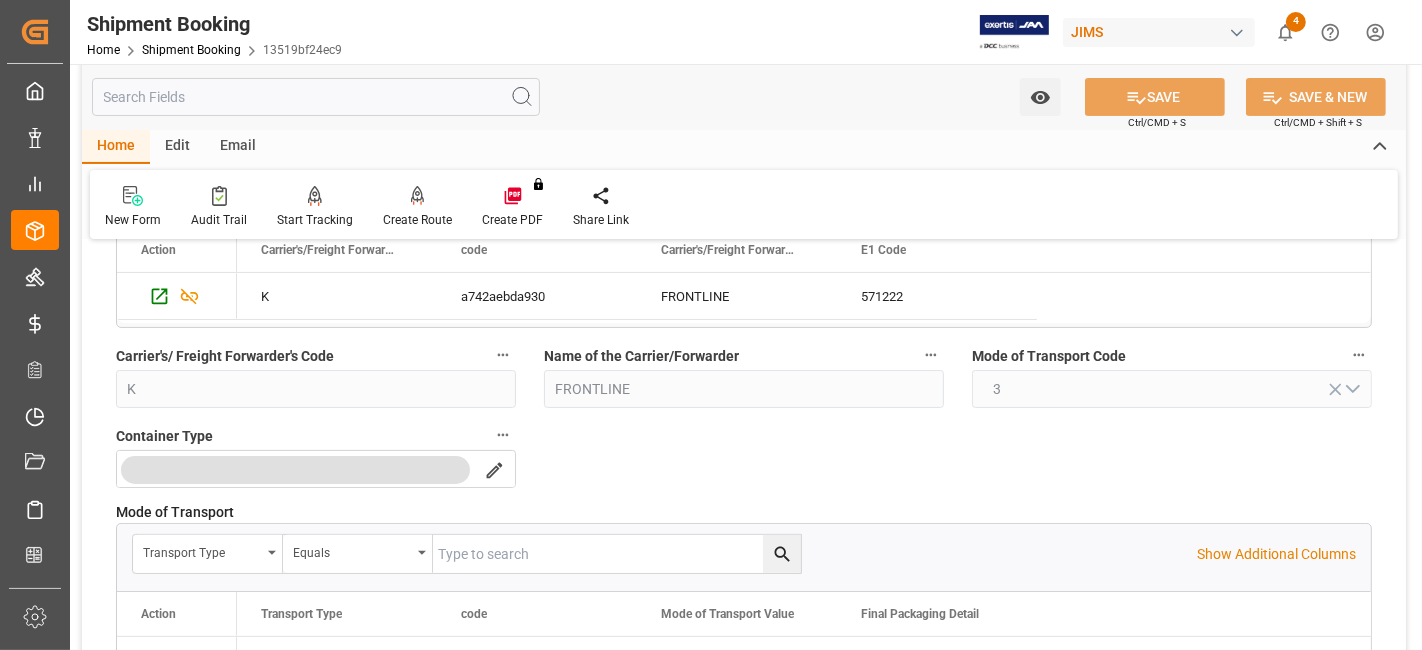 scroll, scrollTop: 666, scrollLeft: 0, axis: vertical 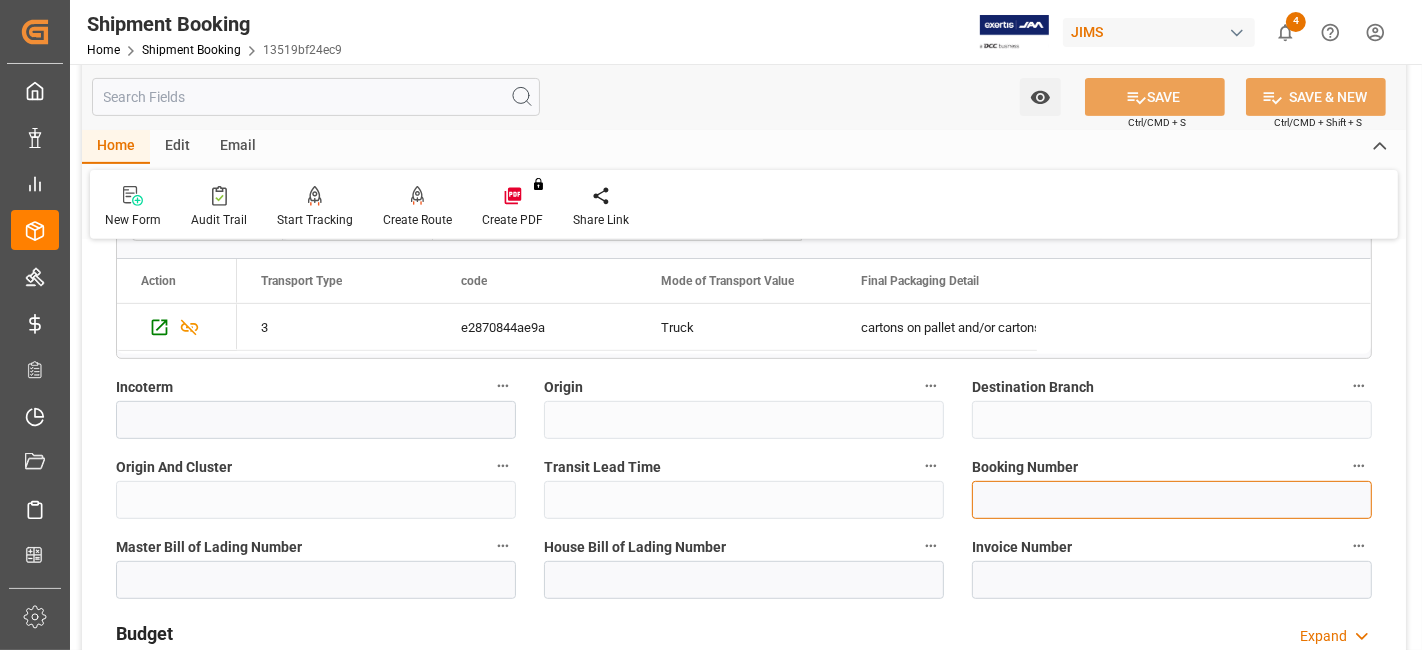 drag, startPoint x: 1027, startPoint y: 493, endPoint x: 1022, endPoint y: 473, distance: 20.615528 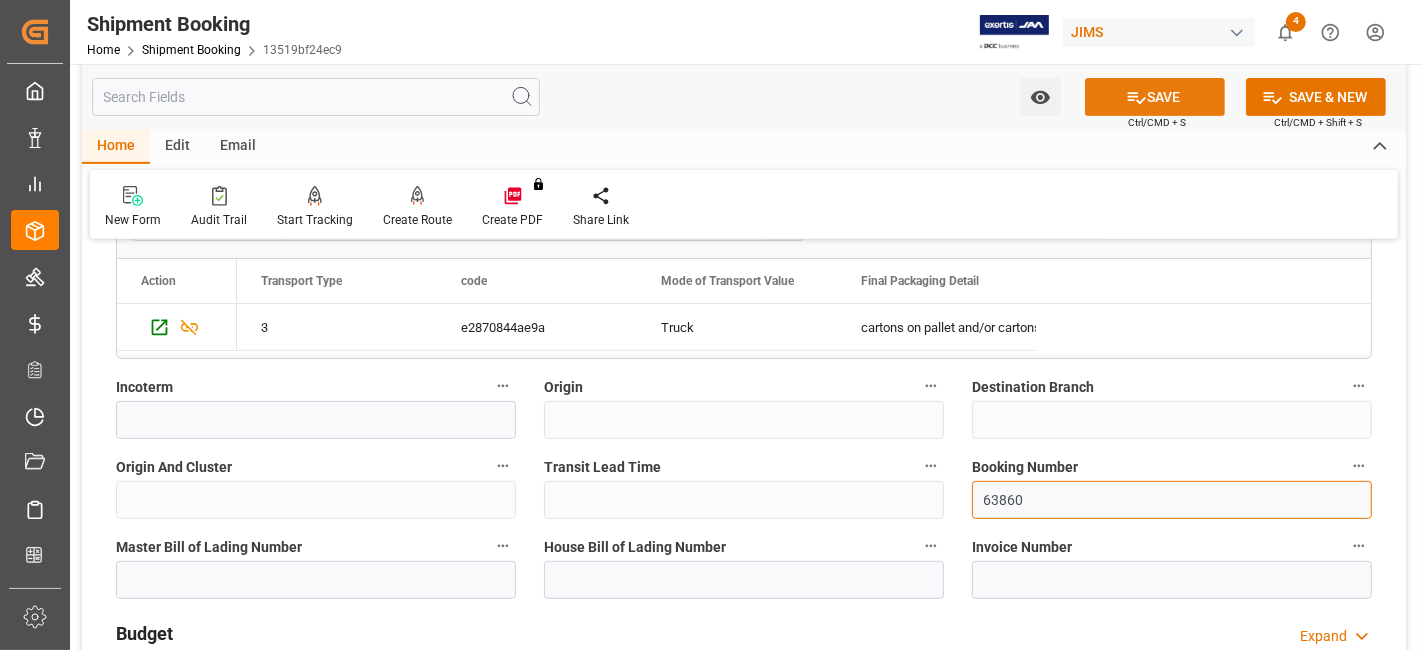 type on "63860" 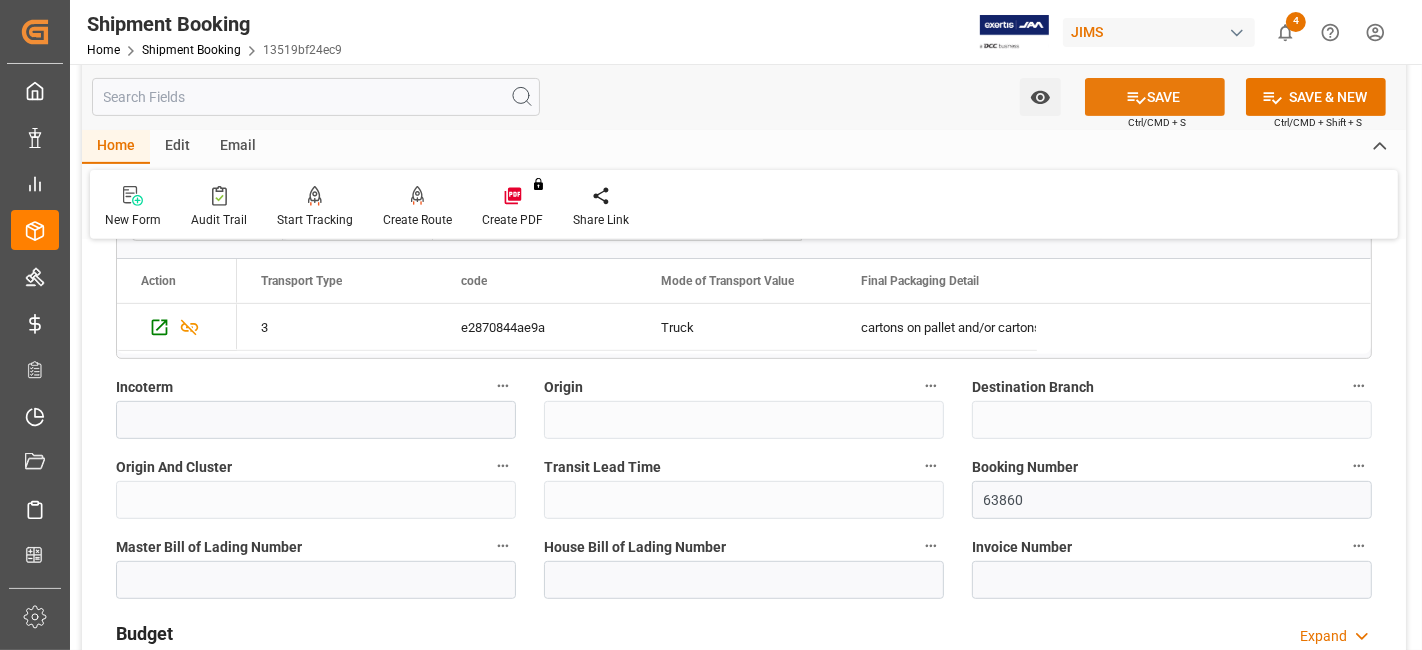 click on "SAVE" at bounding box center [1155, 97] 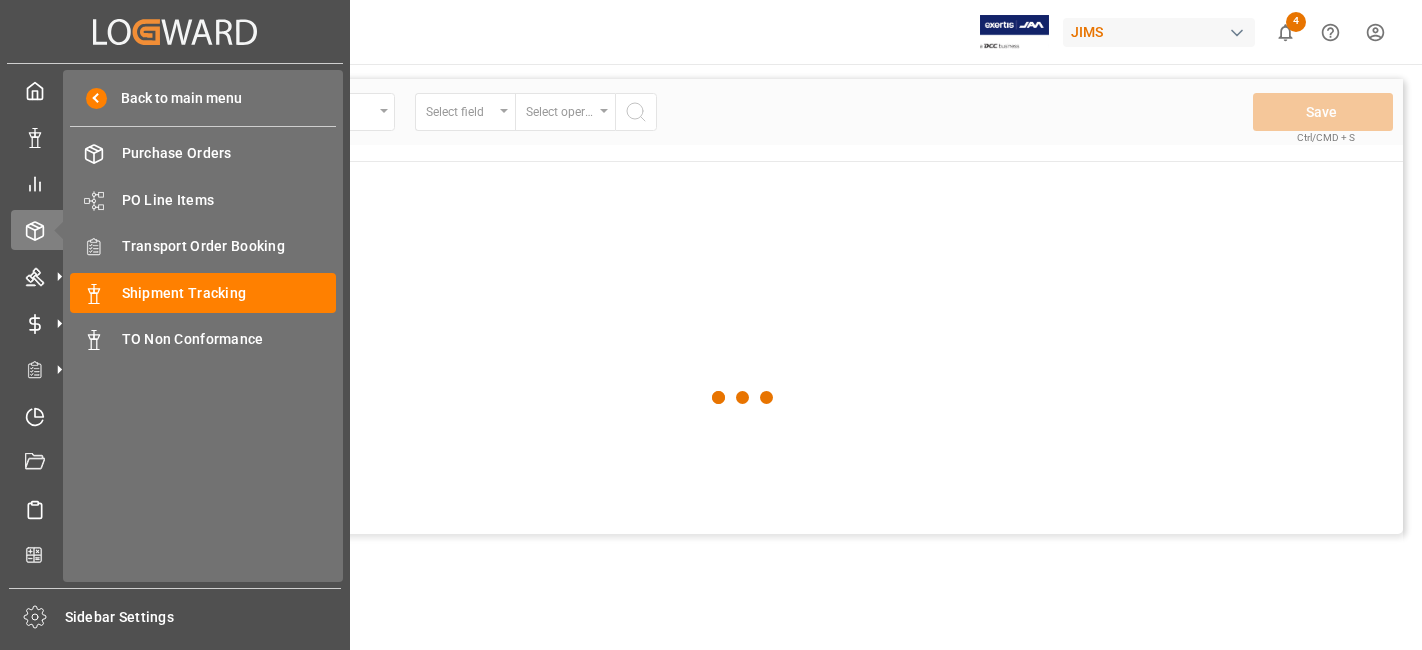 scroll, scrollTop: 0, scrollLeft: 0, axis: both 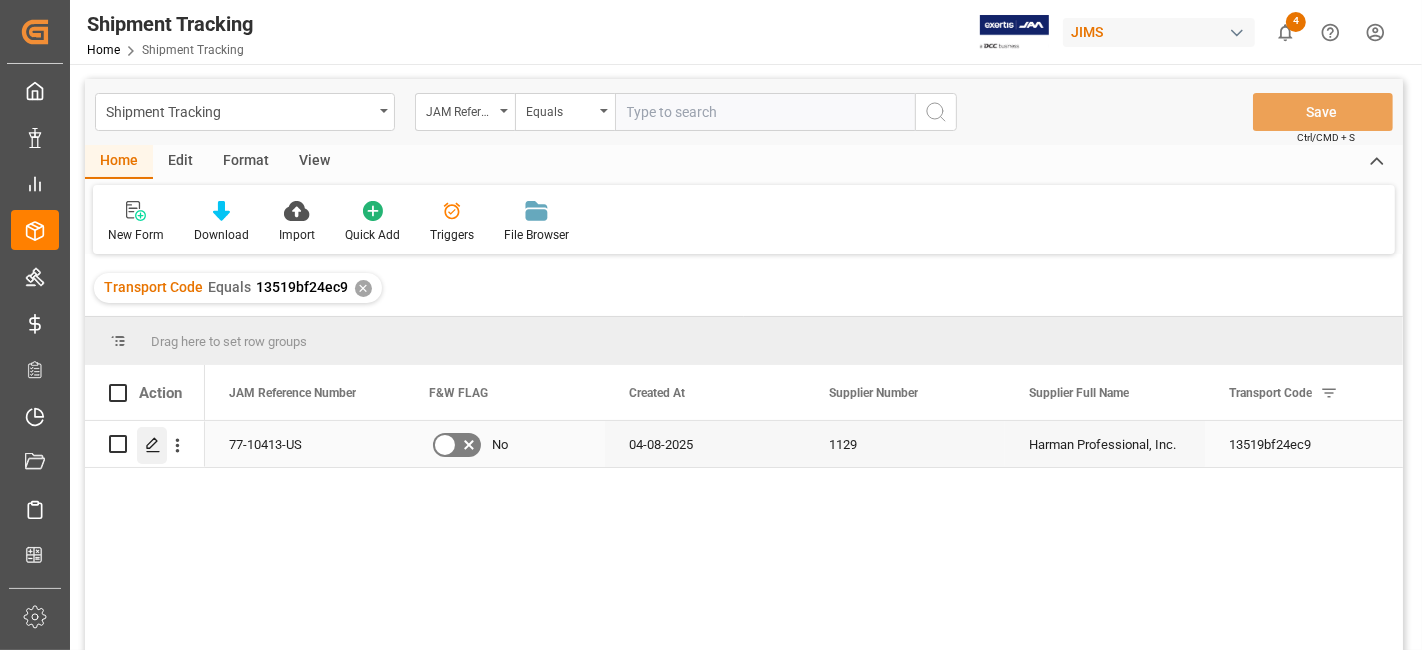 click 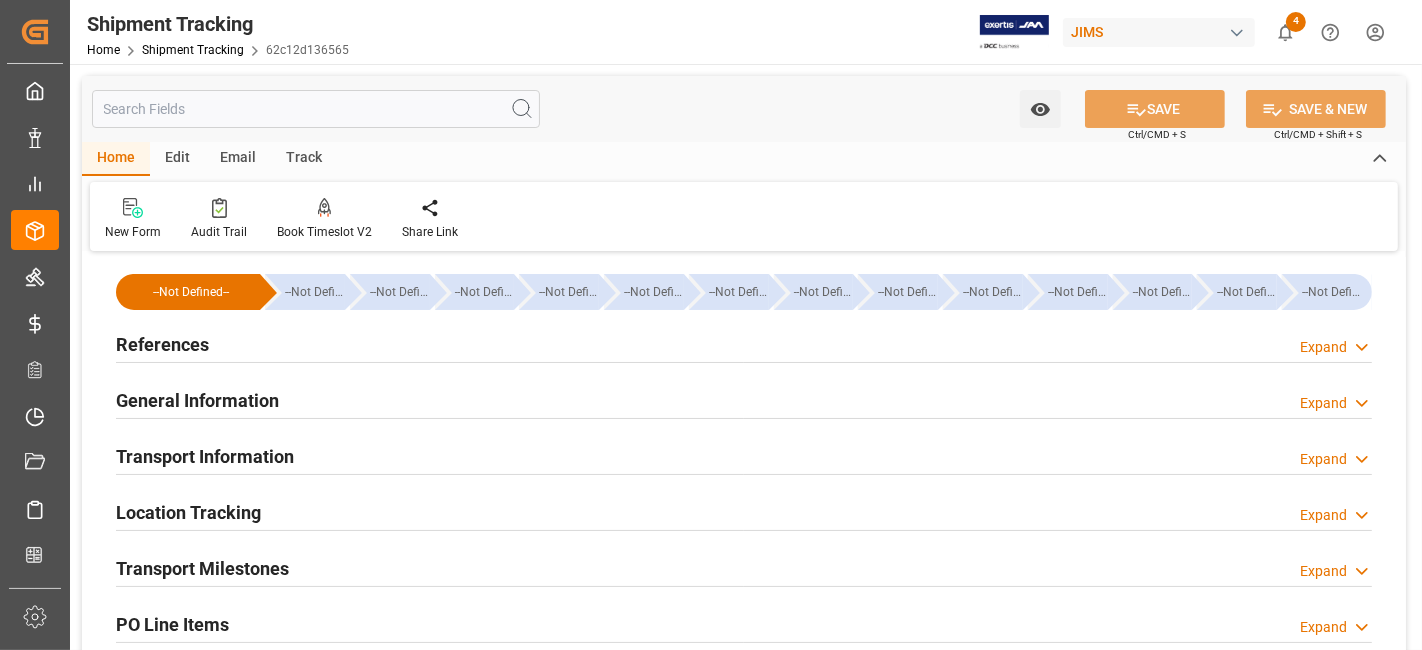 click on "References Expand" at bounding box center [744, 343] 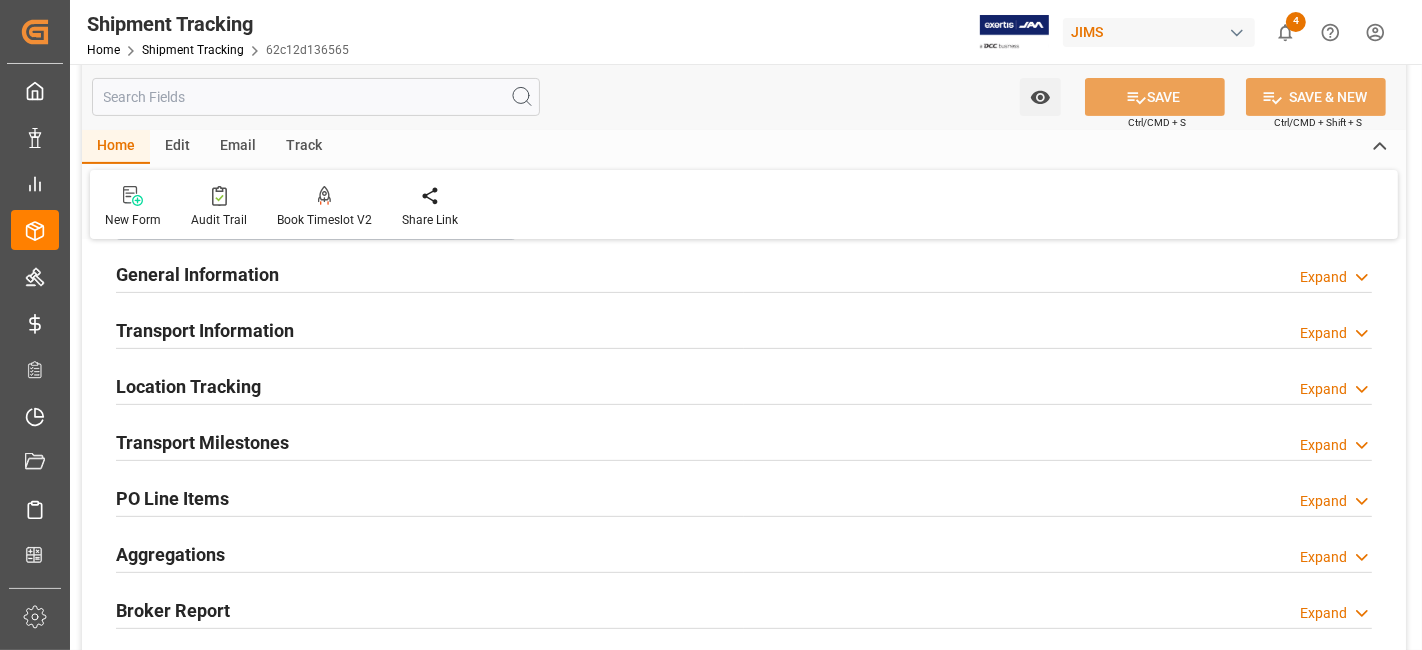 scroll, scrollTop: 555, scrollLeft: 0, axis: vertical 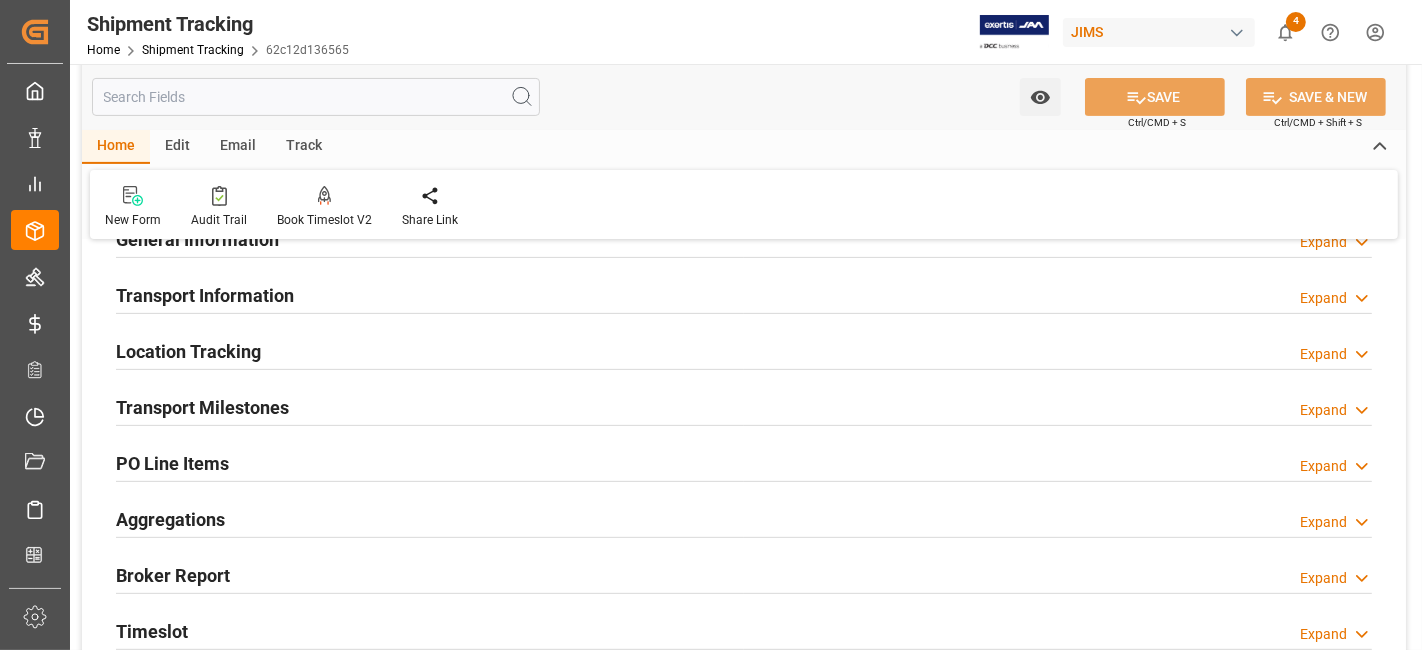 click on "Transport Milestones Expand" at bounding box center (744, 406) 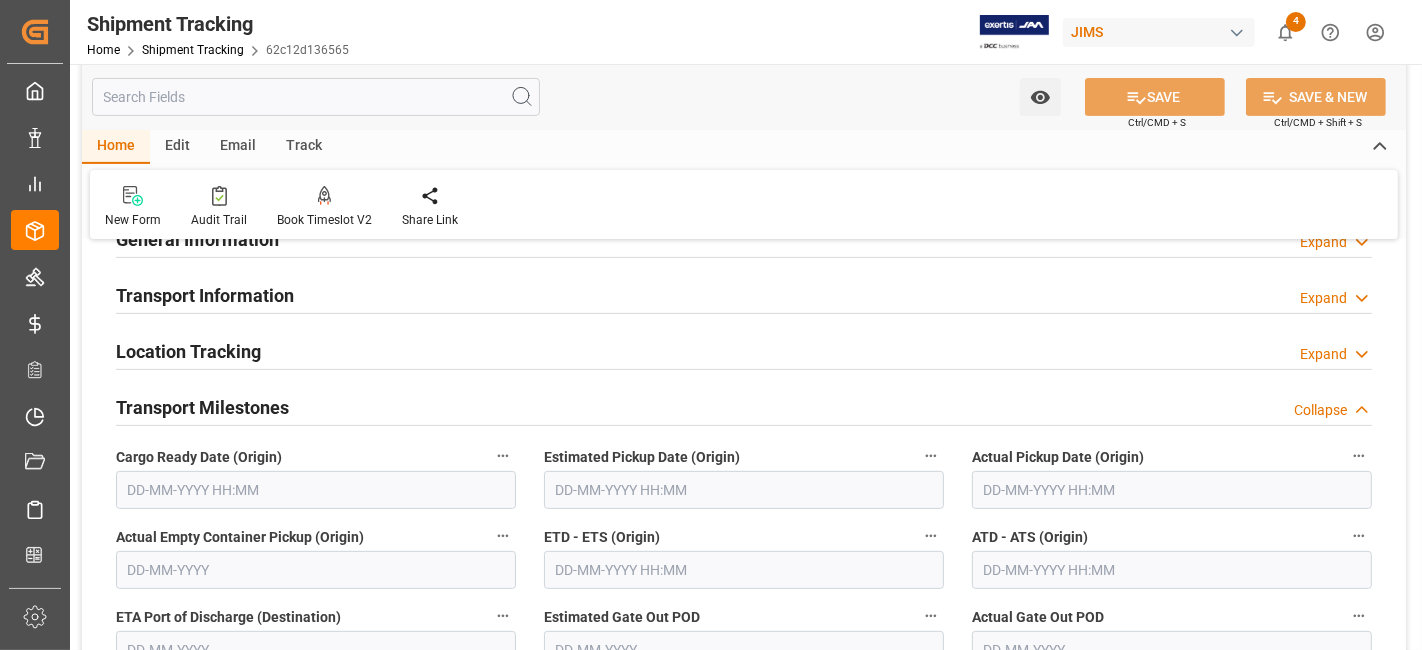 click at bounding box center (316, 490) 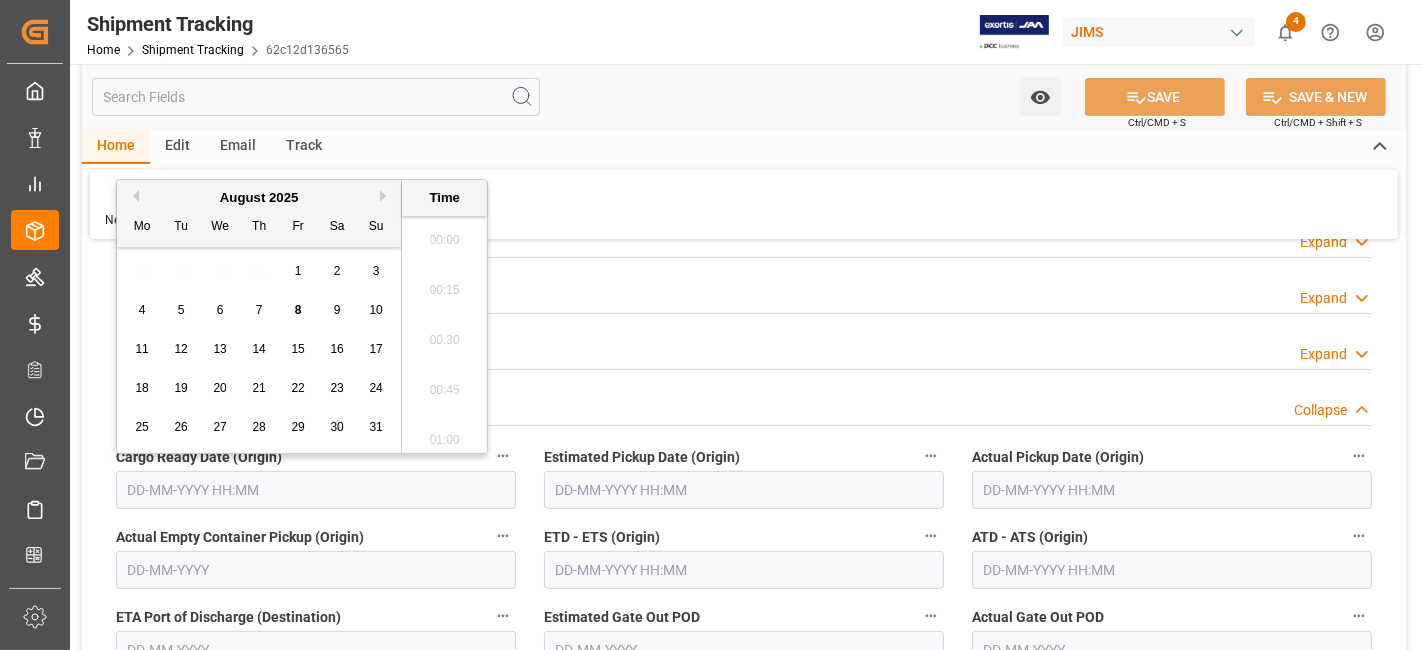 scroll, scrollTop: 2654, scrollLeft: 0, axis: vertical 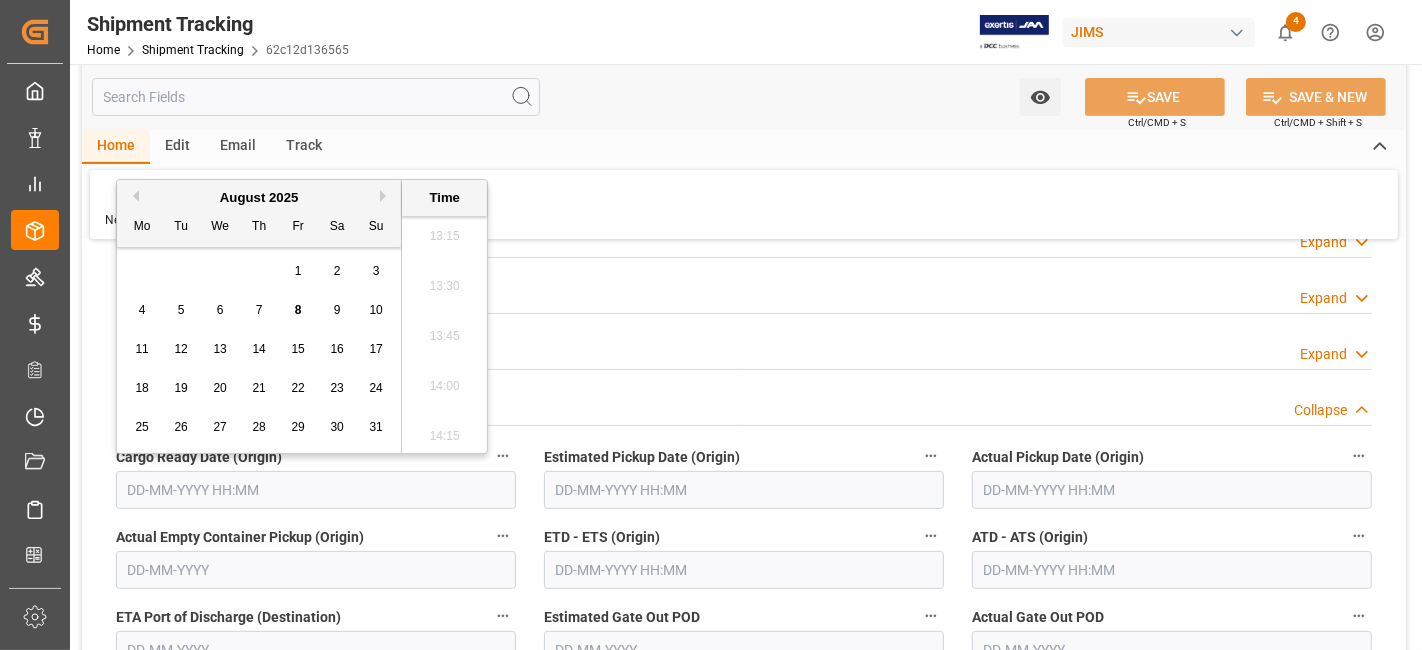 click on "11 12 13 14 15 16 17" at bounding box center (259, 349) 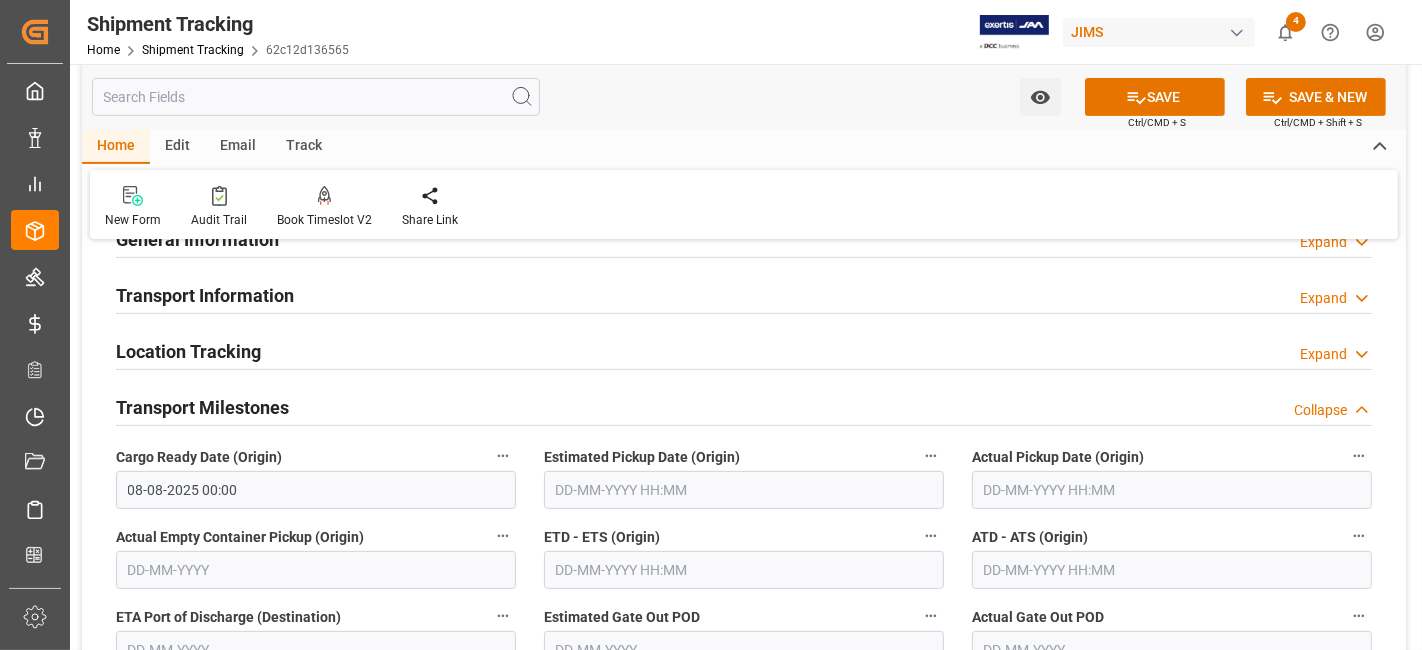 click on "Estimated Pickup Date (Origin)" at bounding box center [744, 457] 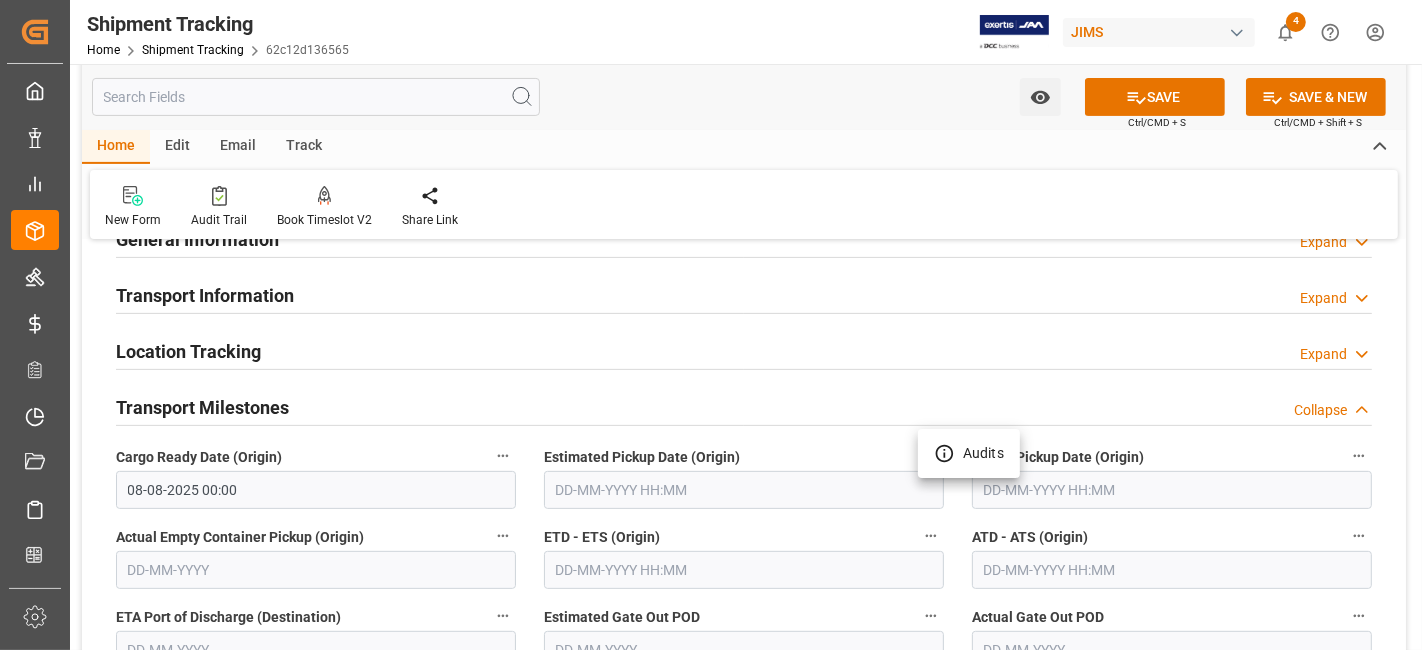 click at bounding box center [711, 325] 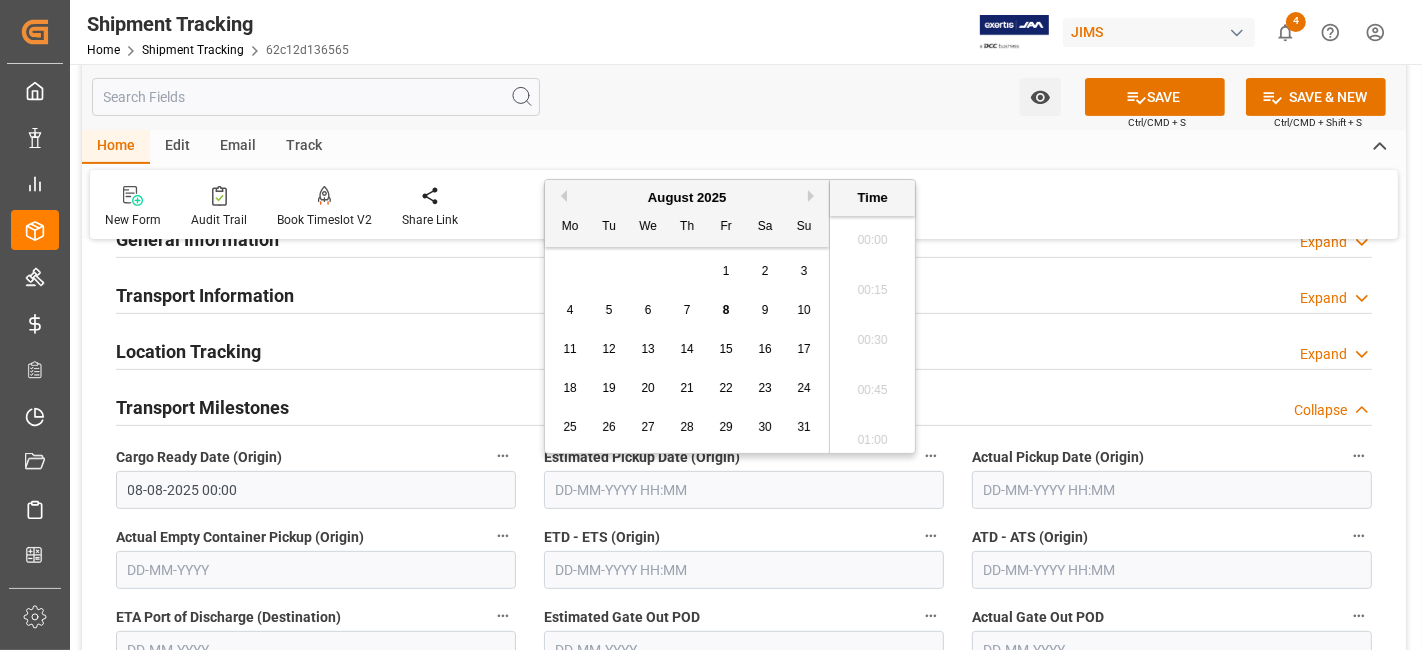 click at bounding box center [744, 490] 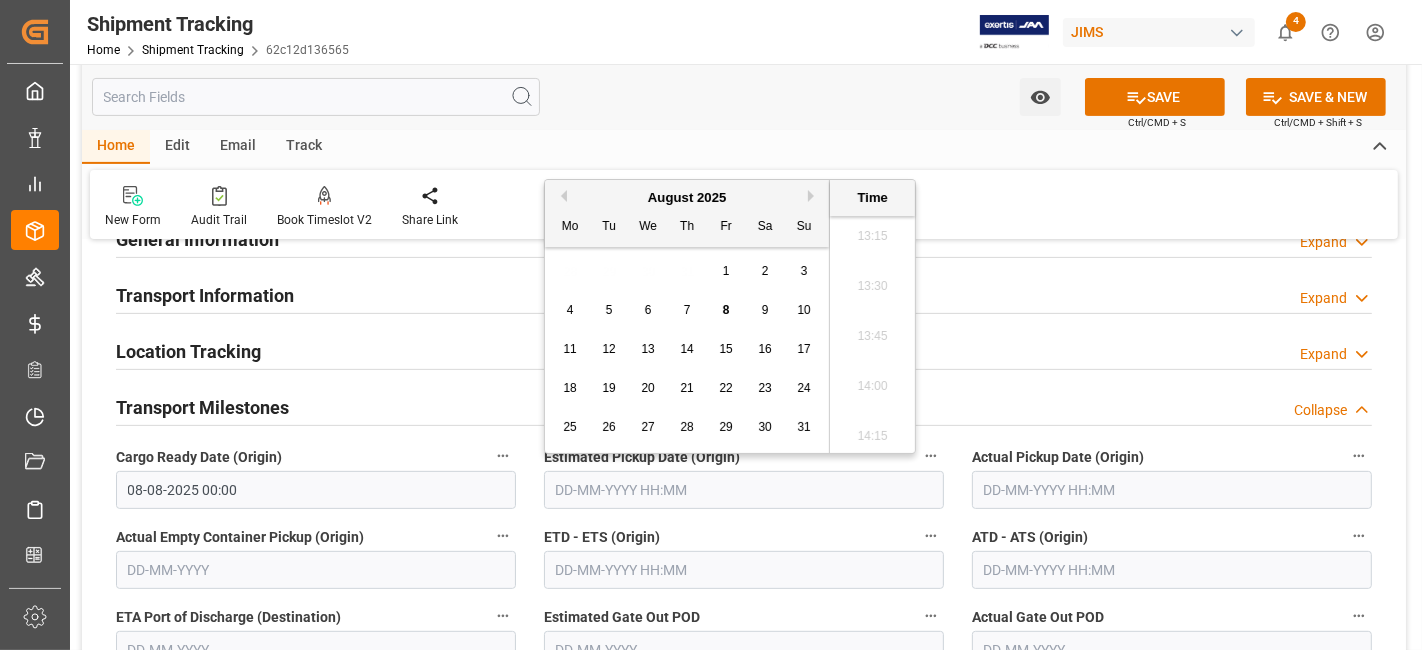 click on "8" at bounding box center [726, 310] 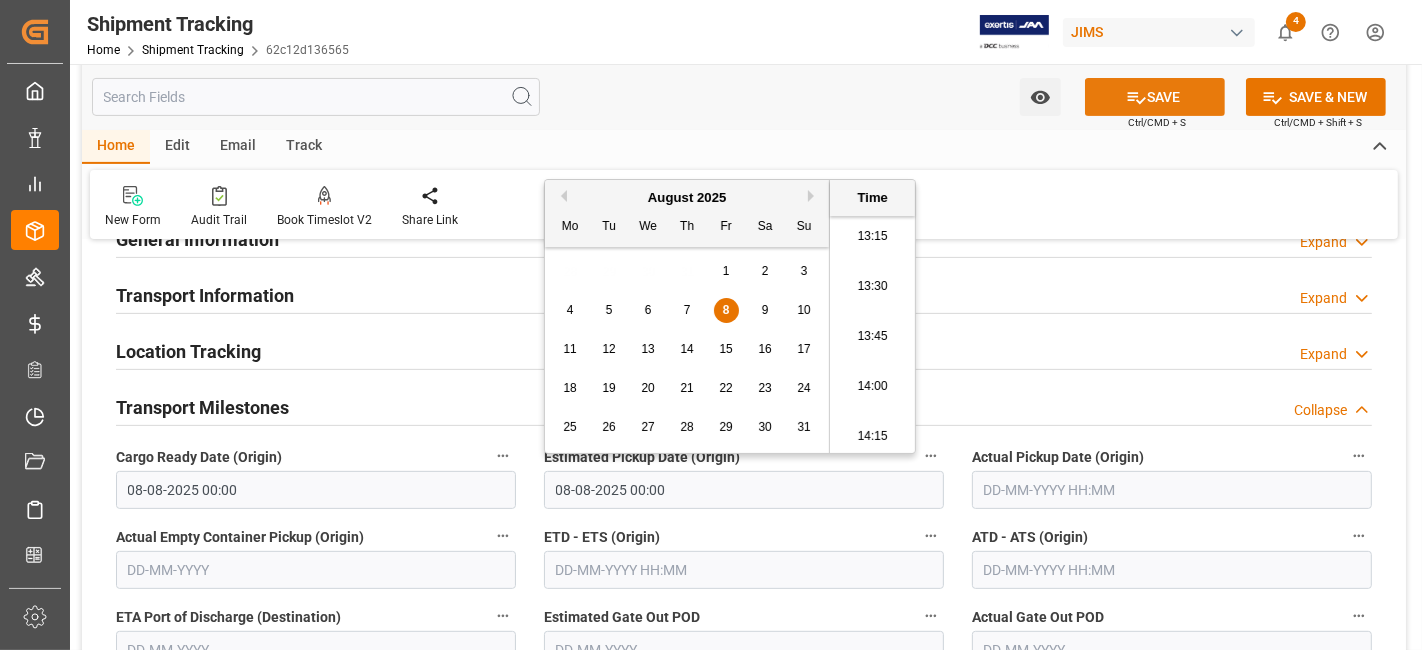 click on "SAVE" at bounding box center [1155, 97] 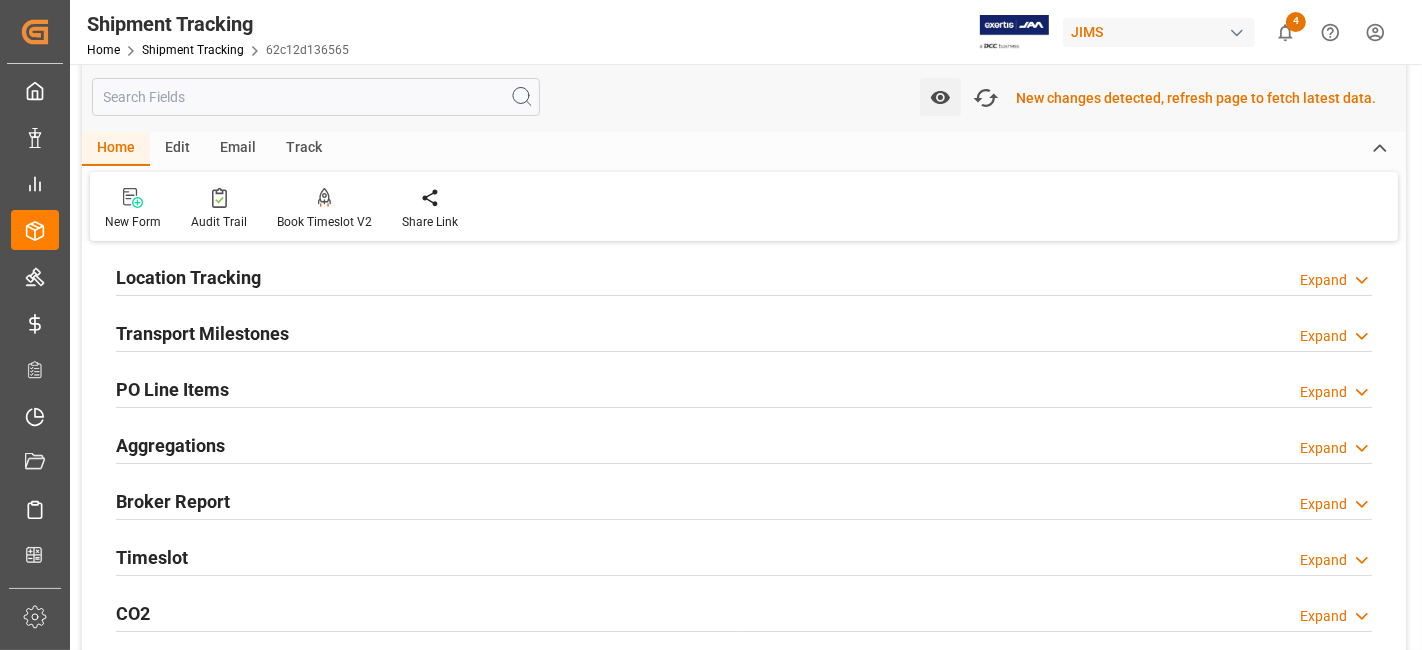 scroll, scrollTop: 239, scrollLeft: 0, axis: vertical 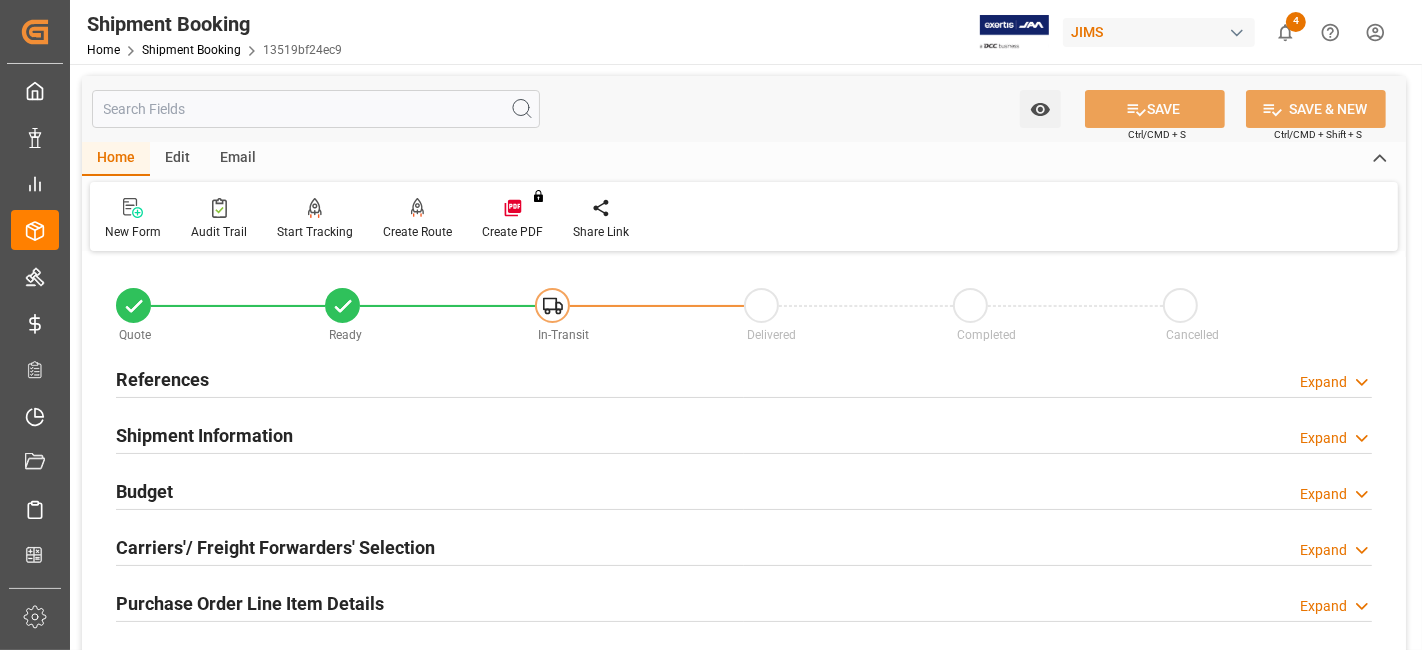 drag, startPoint x: 294, startPoint y: 435, endPoint x: 588, endPoint y: 487, distance: 298.56323 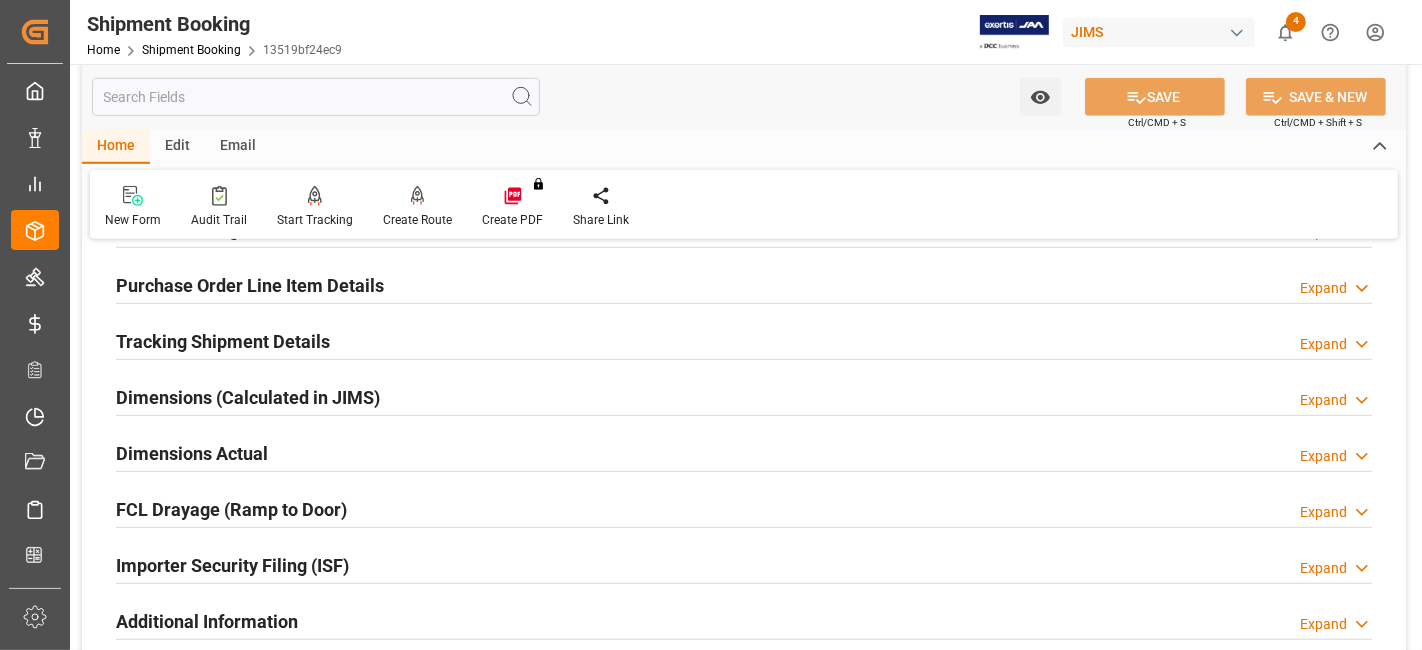 scroll, scrollTop: 1333, scrollLeft: 0, axis: vertical 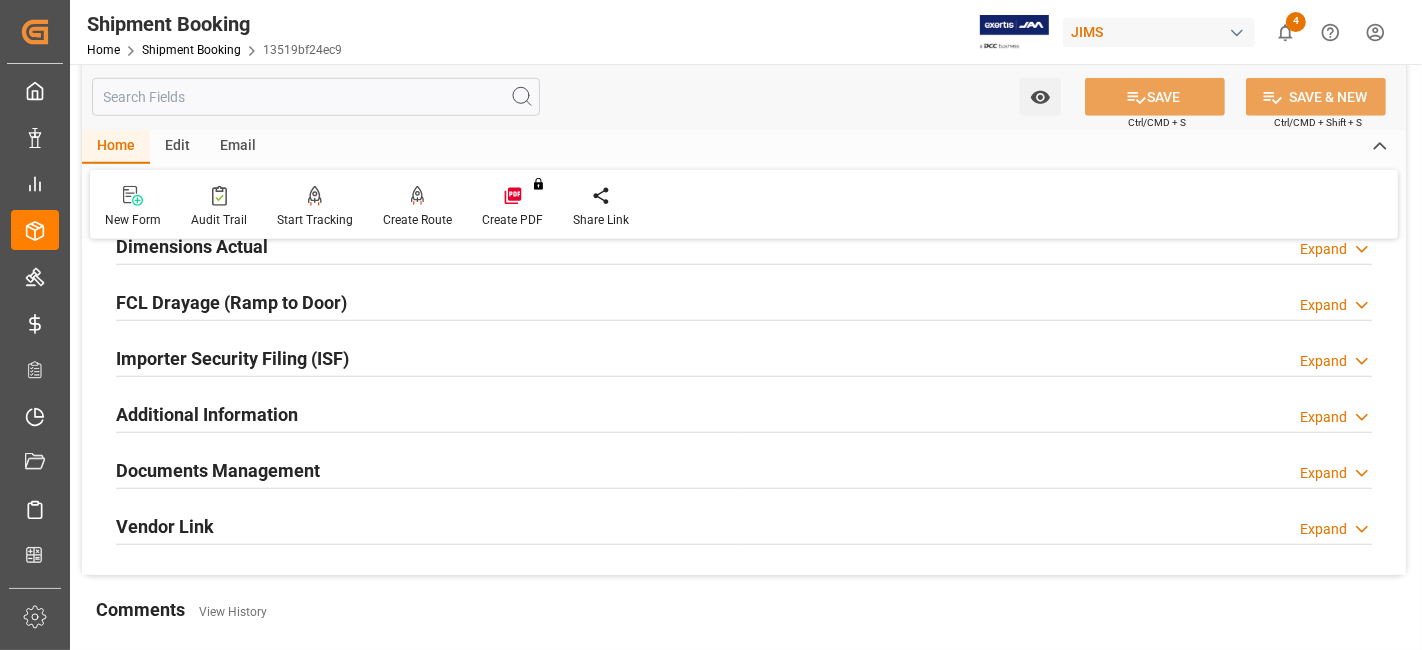 click on "Documents Management" at bounding box center [218, 470] 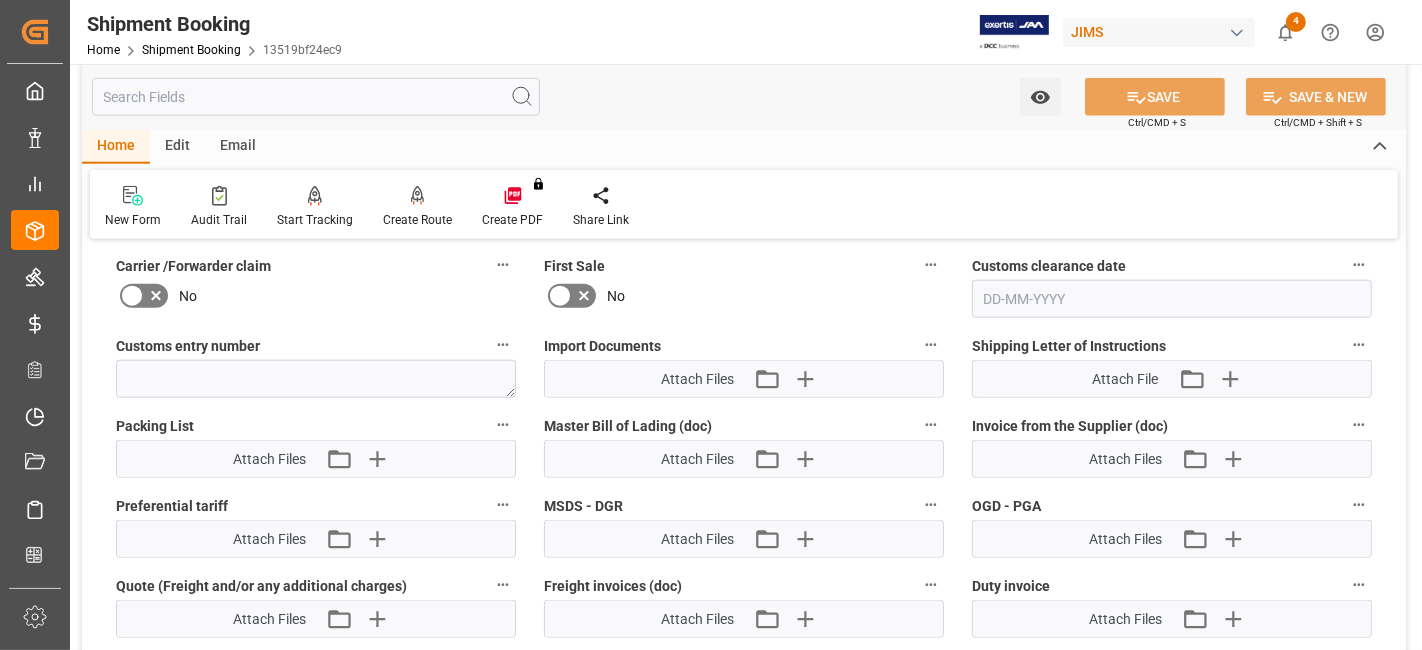 scroll, scrollTop: 1888, scrollLeft: 0, axis: vertical 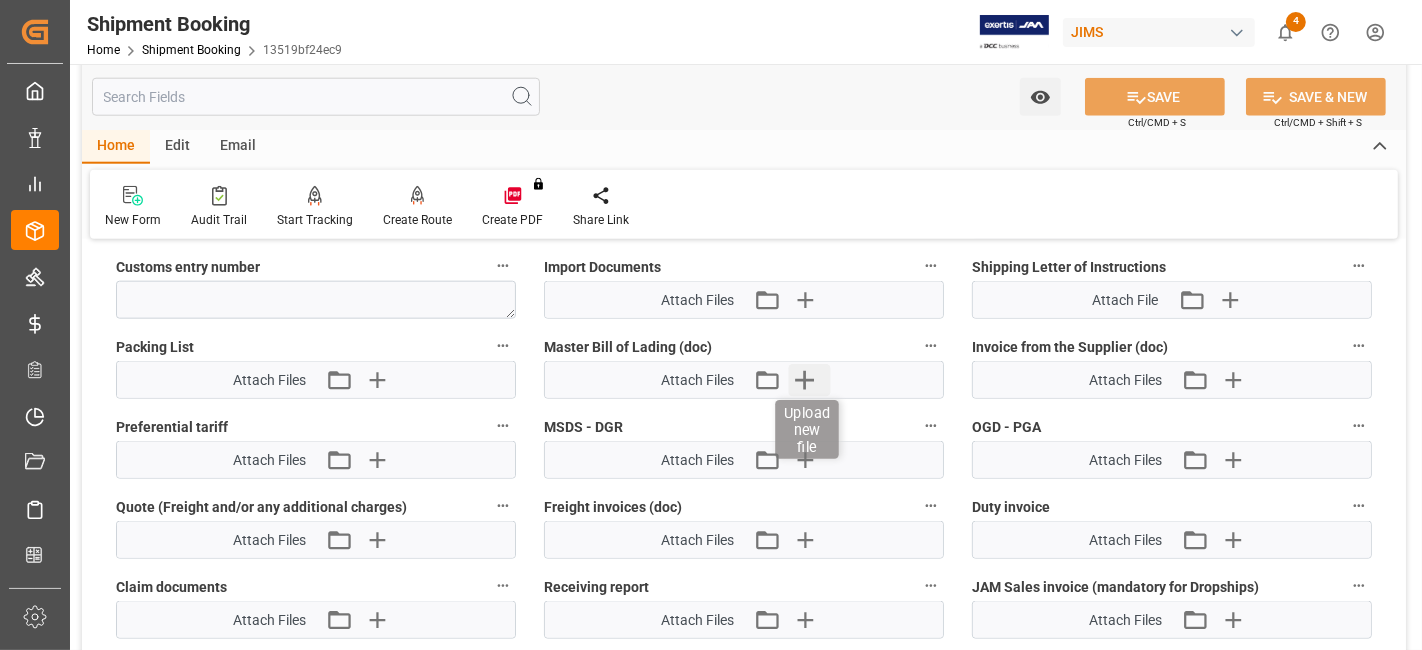 click 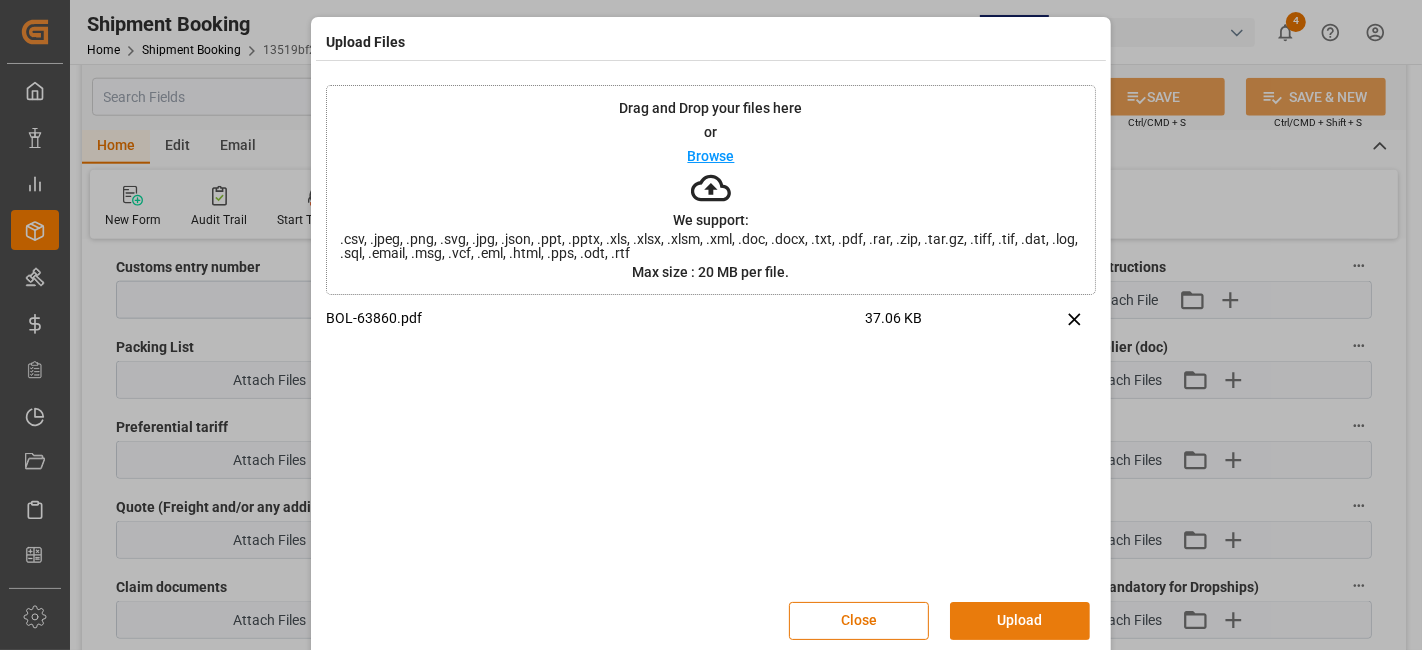 click on "Upload" at bounding box center [1020, 621] 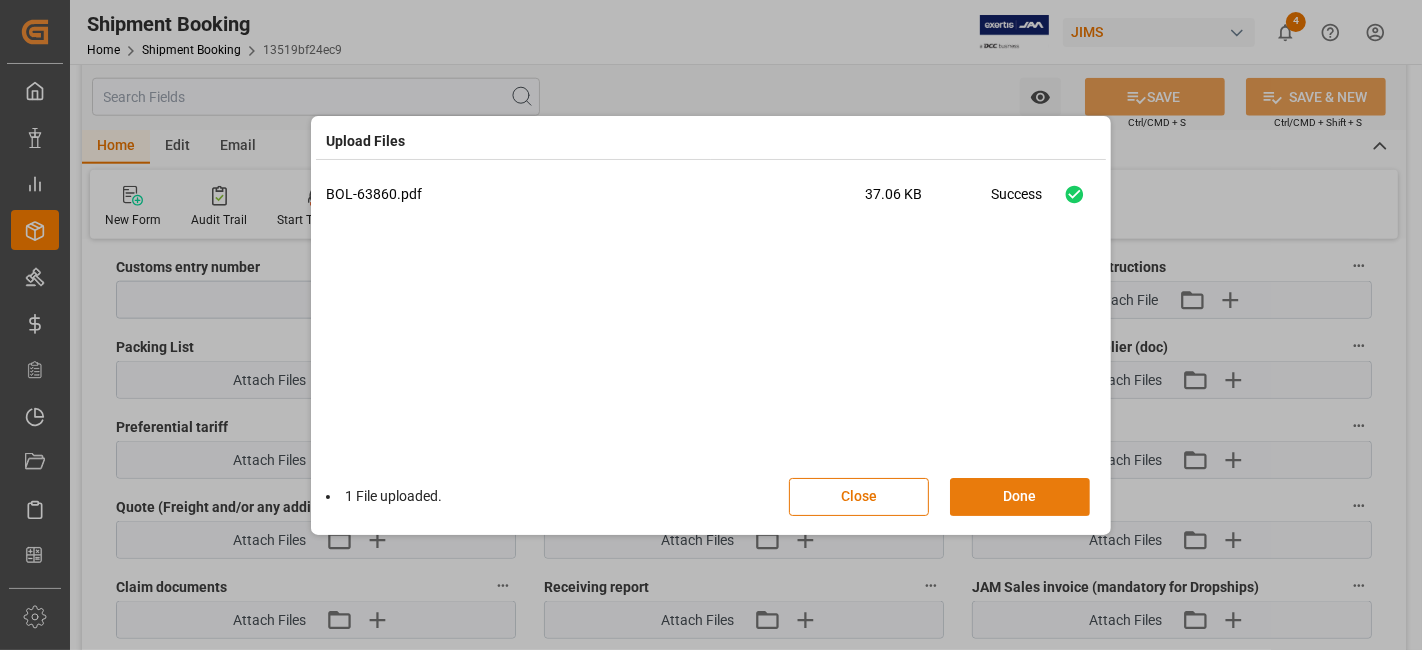 click on "Done" at bounding box center (1020, 497) 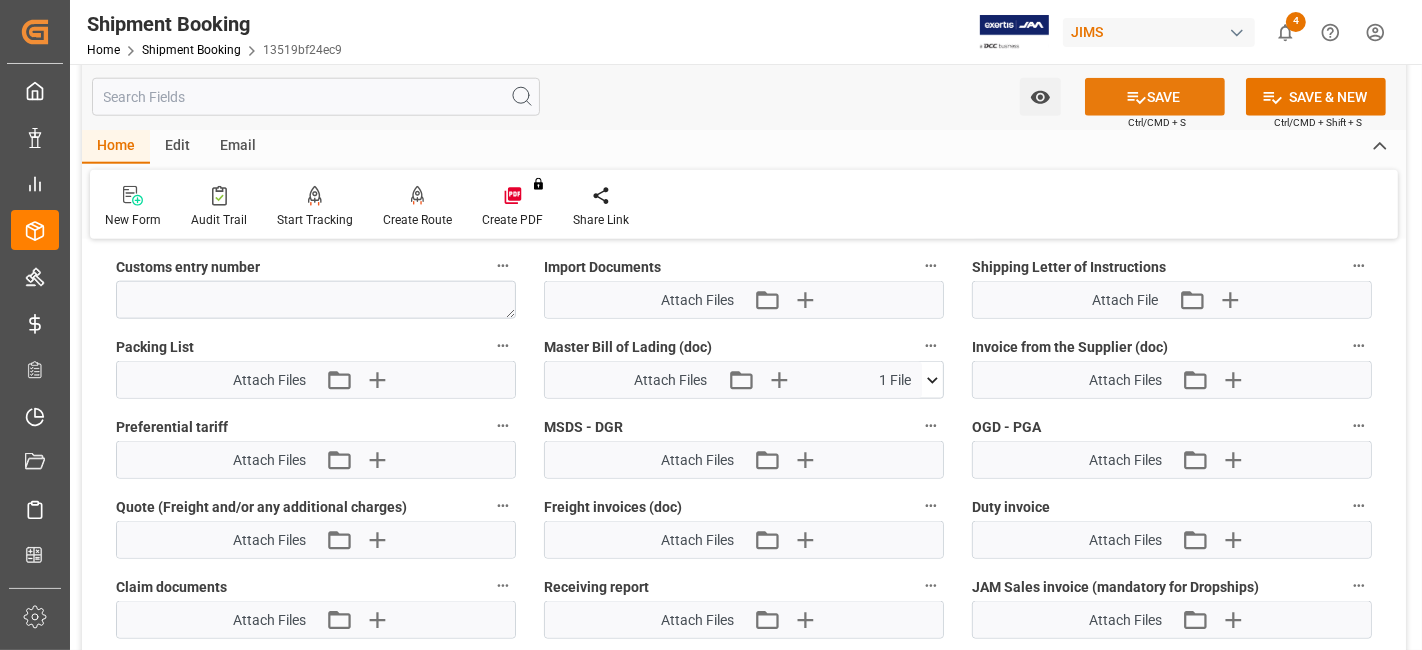 click on "SAVE" at bounding box center (1155, 97) 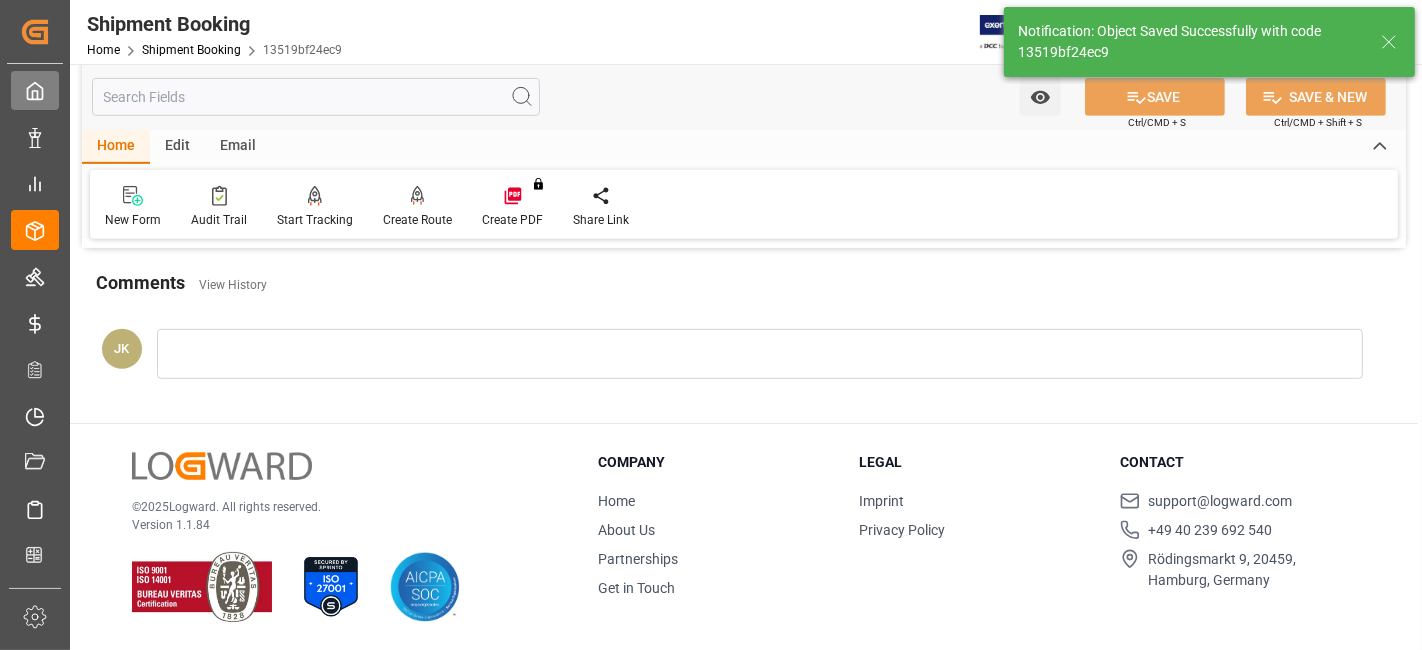 scroll, scrollTop: 846, scrollLeft: 0, axis: vertical 